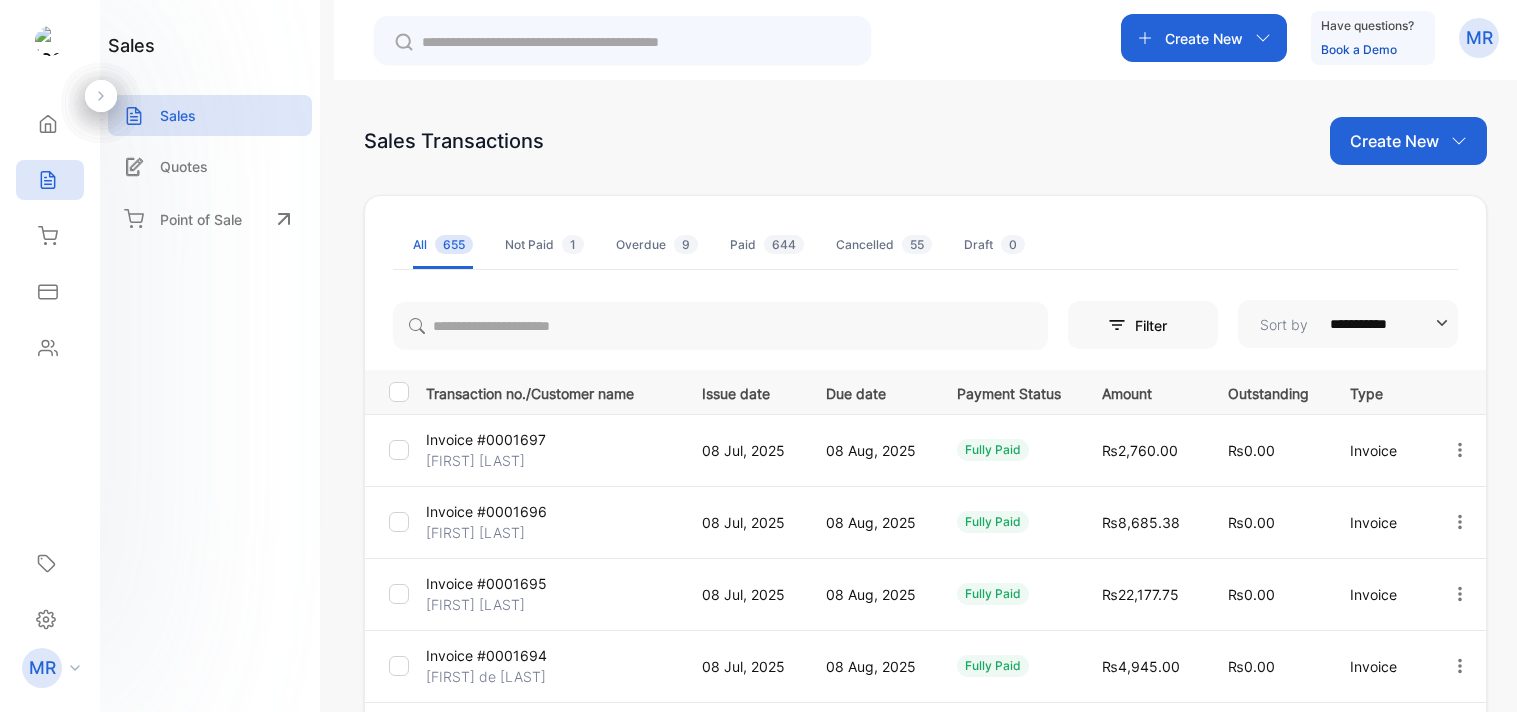 scroll, scrollTop: 0, scrollLeft: 0, axis: both 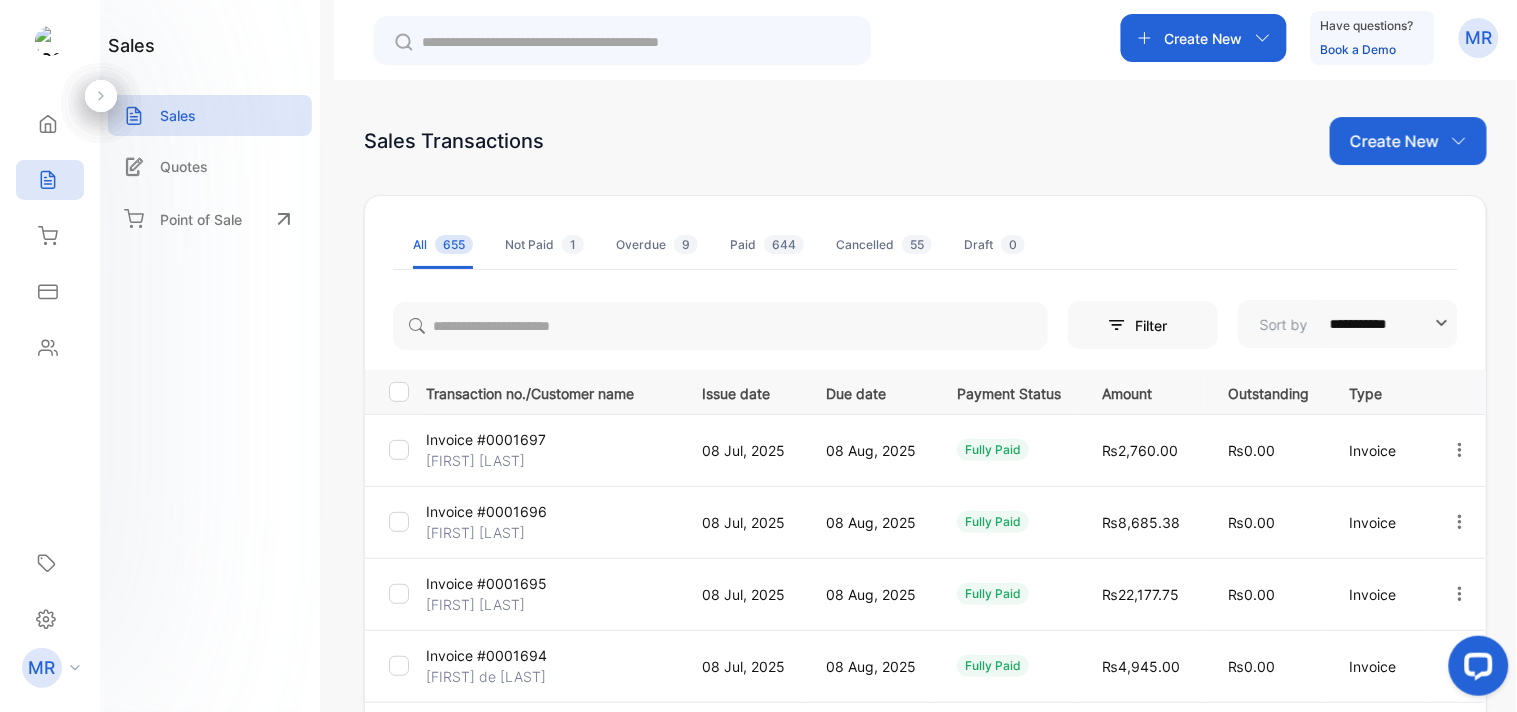 click at bounding box center [1460, 450] 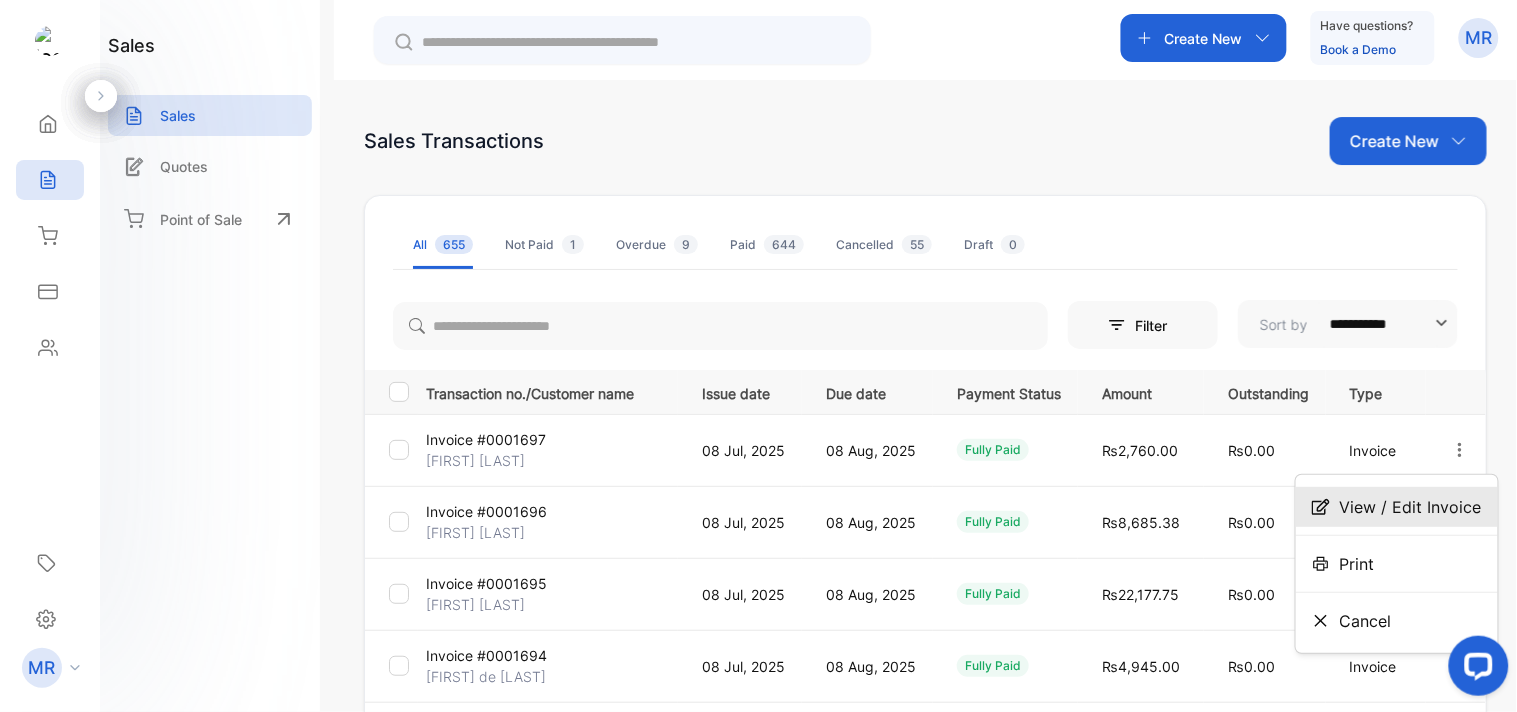 click on "View / Edit Invoice" at bounding box center [1411, 507] 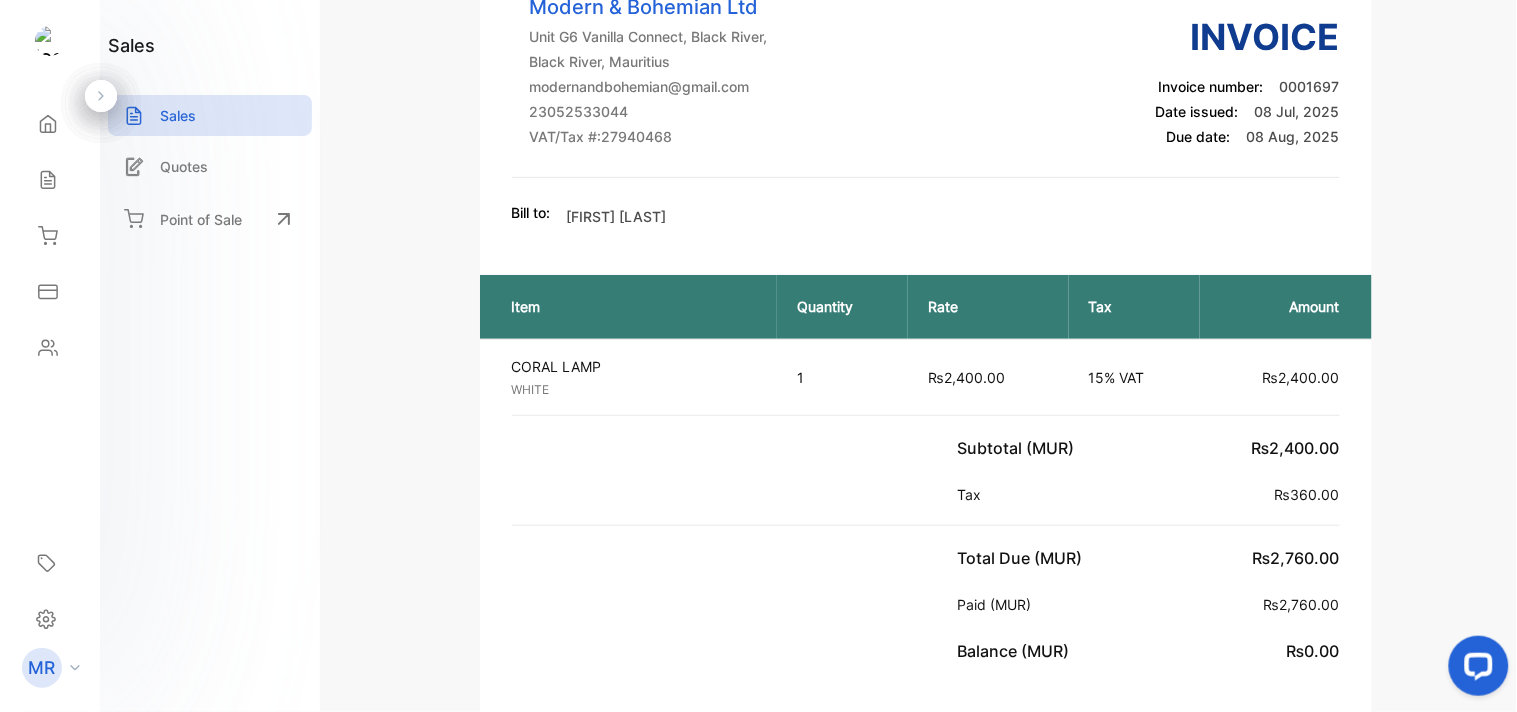 scroll, scrollTop: 0, scrollLeft: 0, axis: both 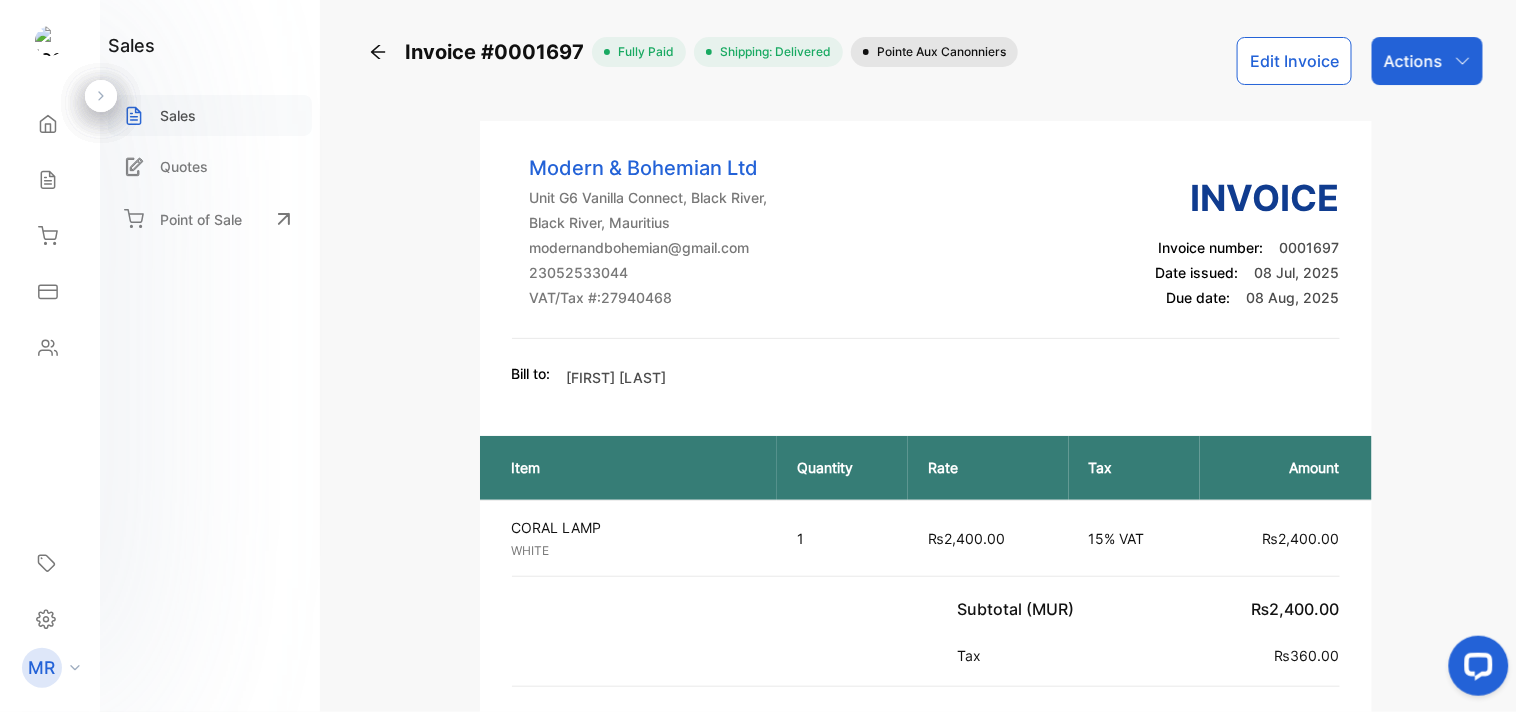 click on "Sales" at bounding box center [178, 115] 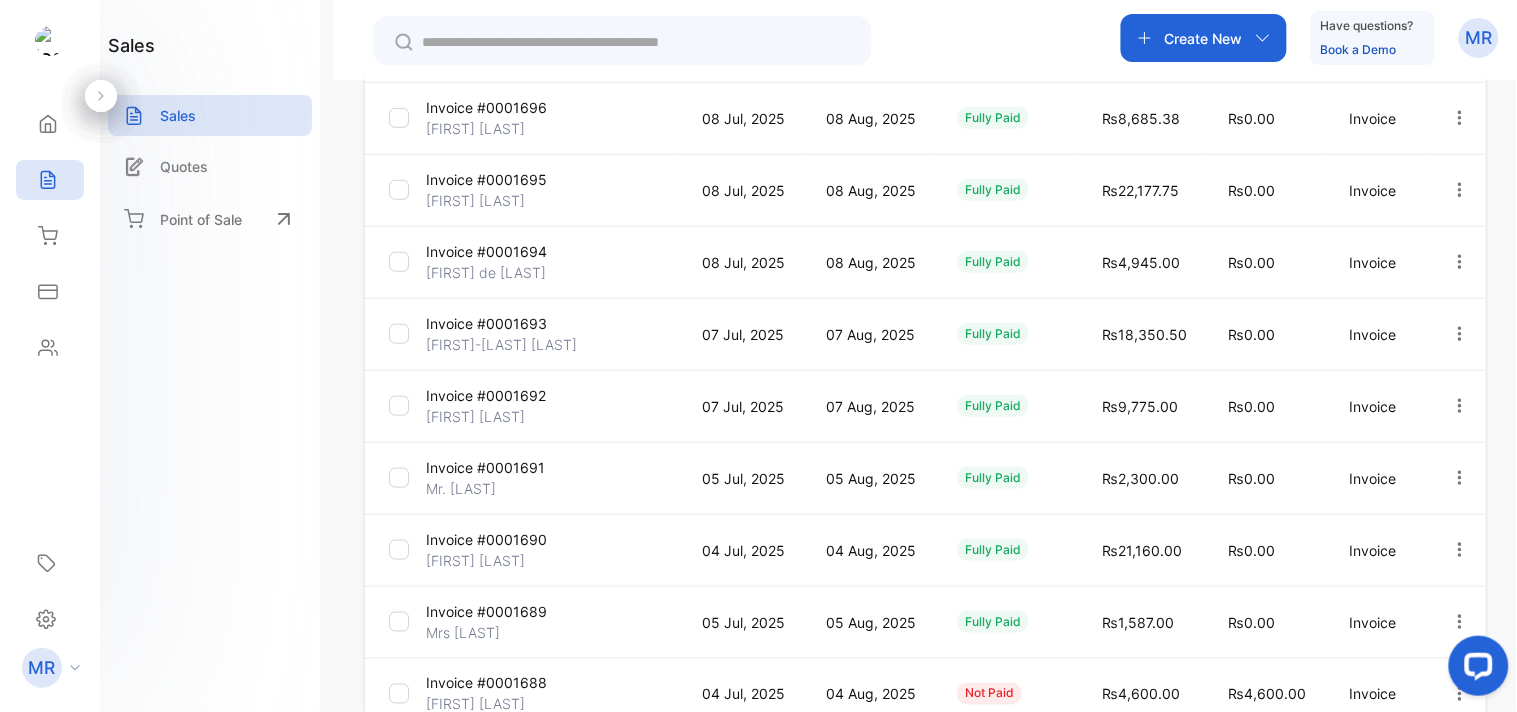 scroll, scrollTop: 405, scrollLeft: 0, axis: vertical 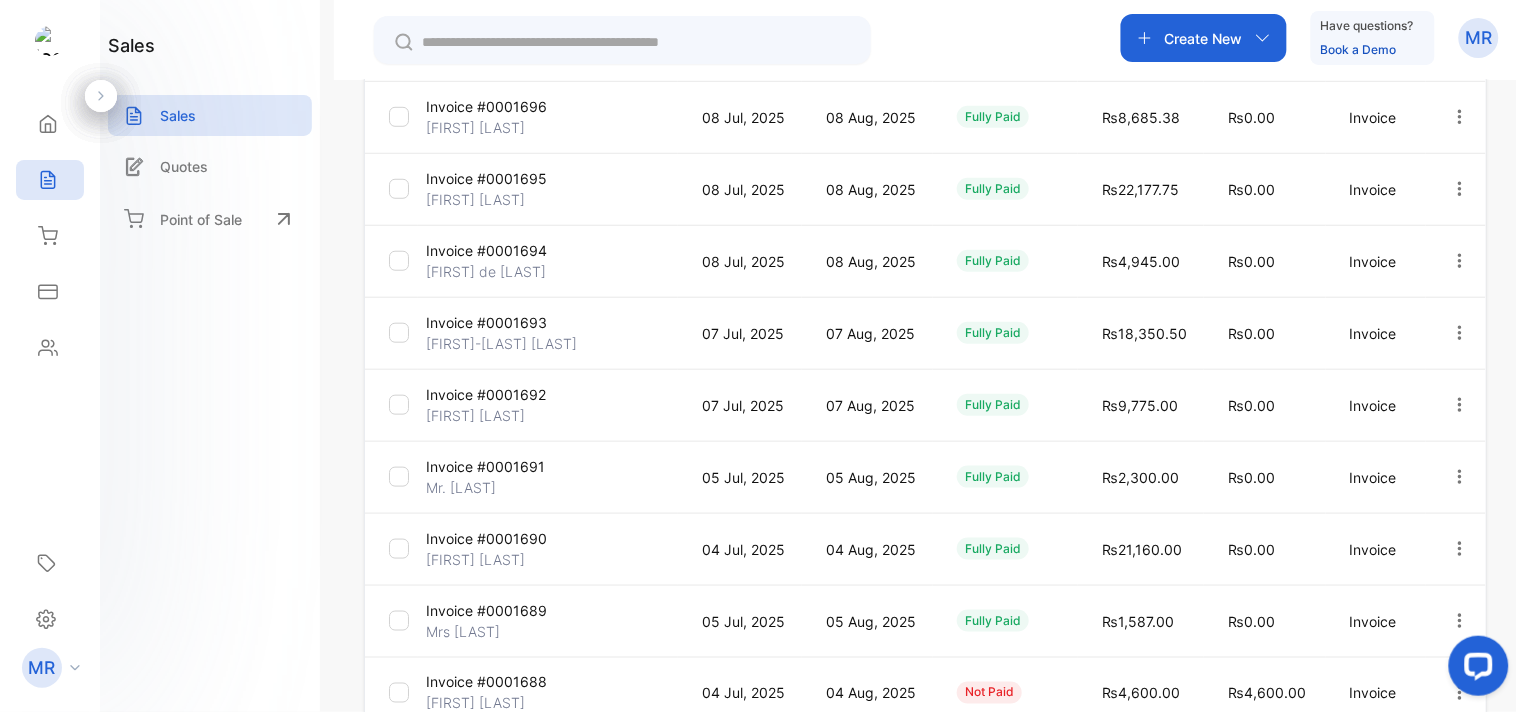 click at bounding box center [1460, 333] 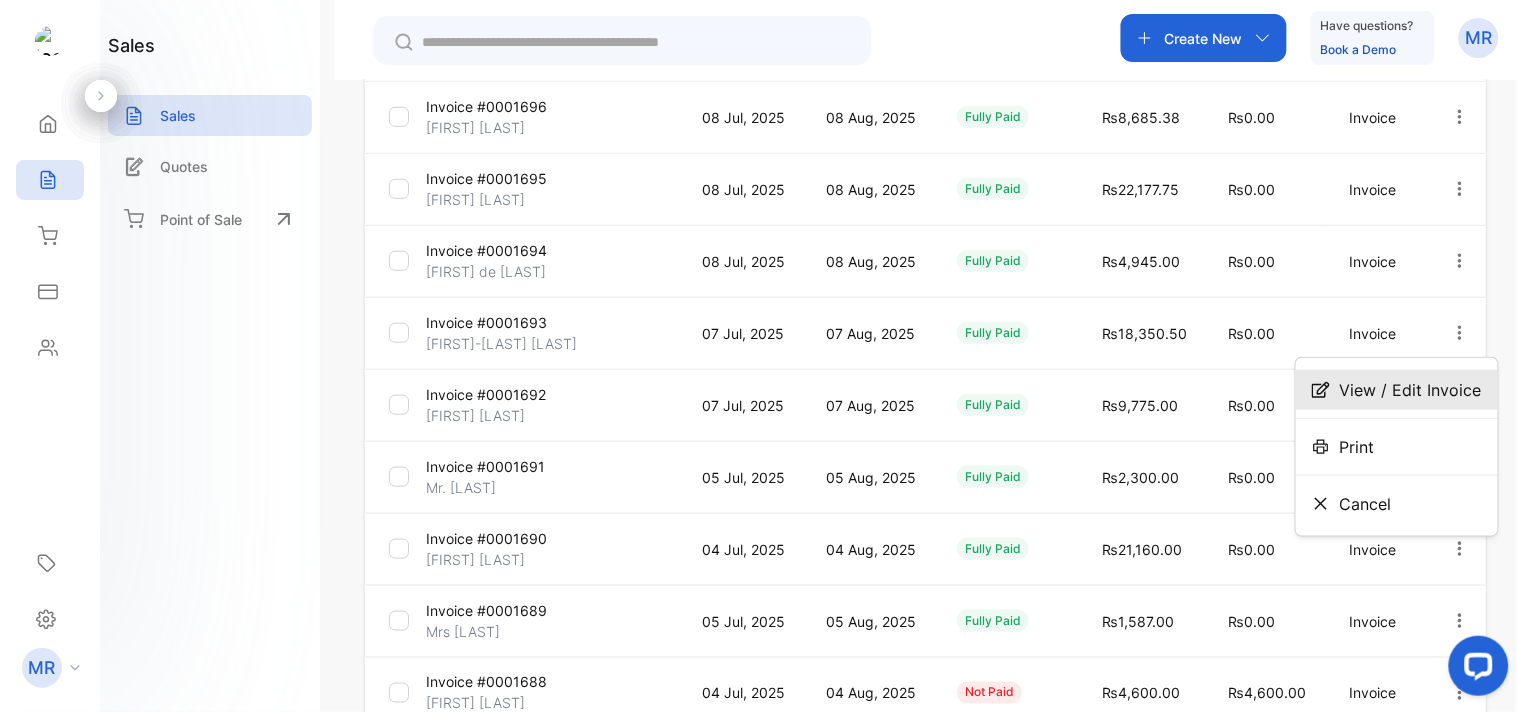 click on "View / Edit Invoice" at bounding box center (1411, 390) 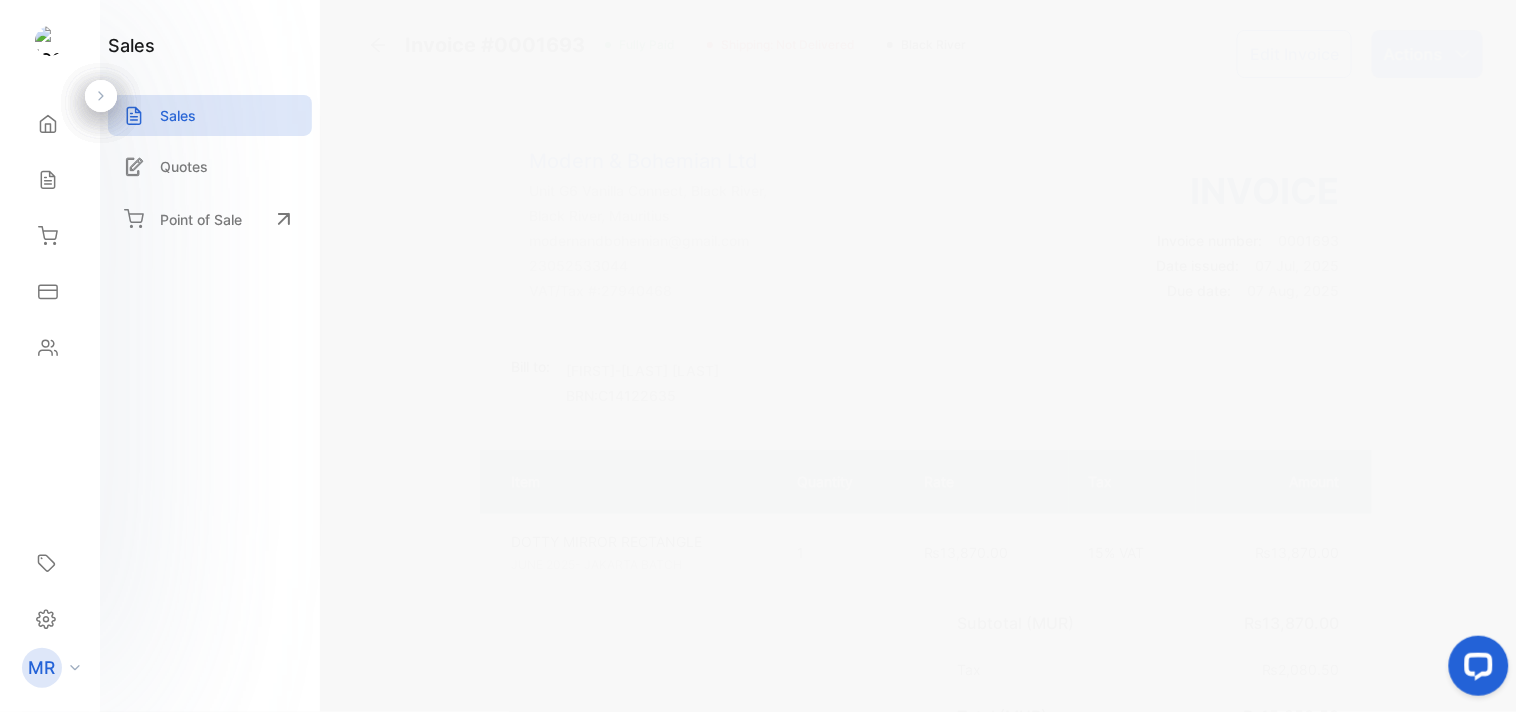scroll, scrollTop: 0, scrollLeft: 0, axis: both 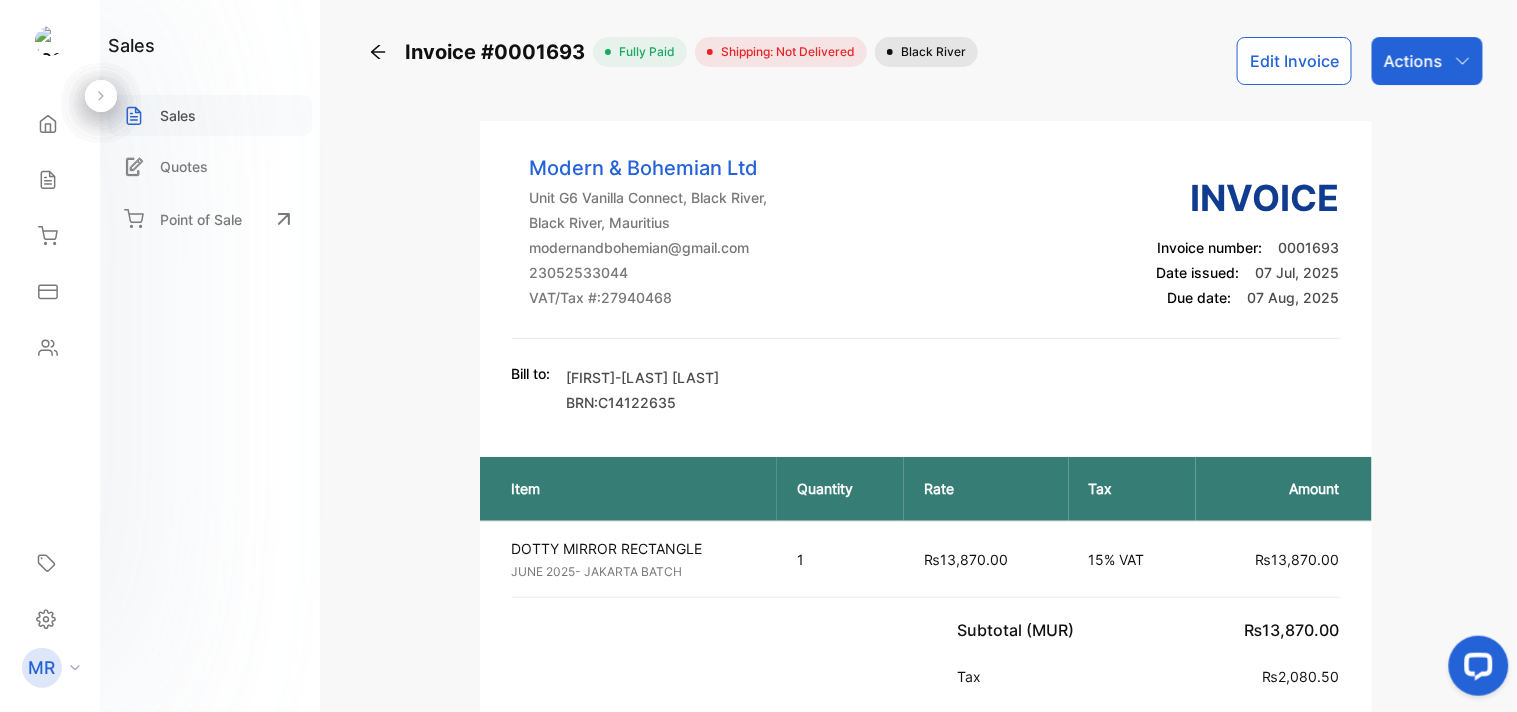 click on "Sales" at bounding box center (178, 115) 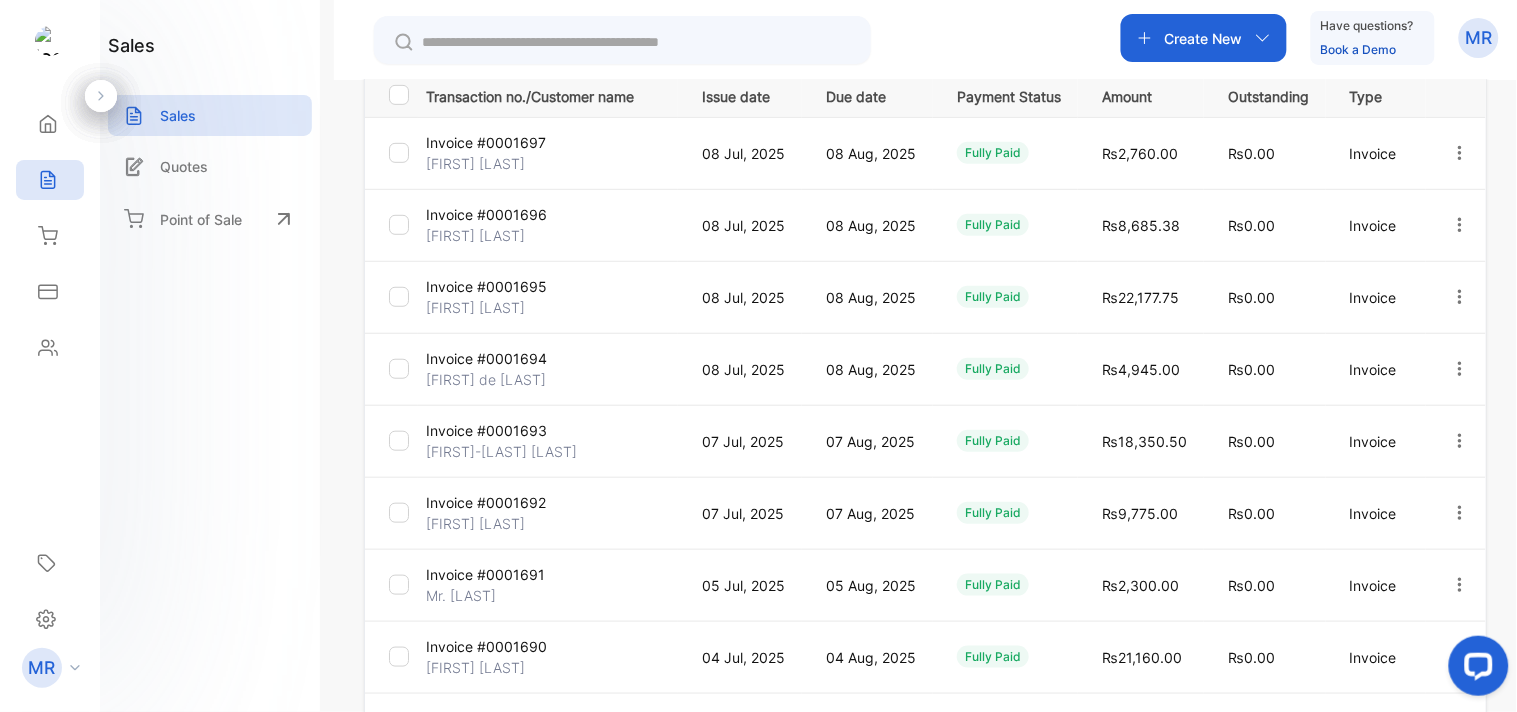 scroll, scrollTop: 0, scrollLeft: 0, axis: both 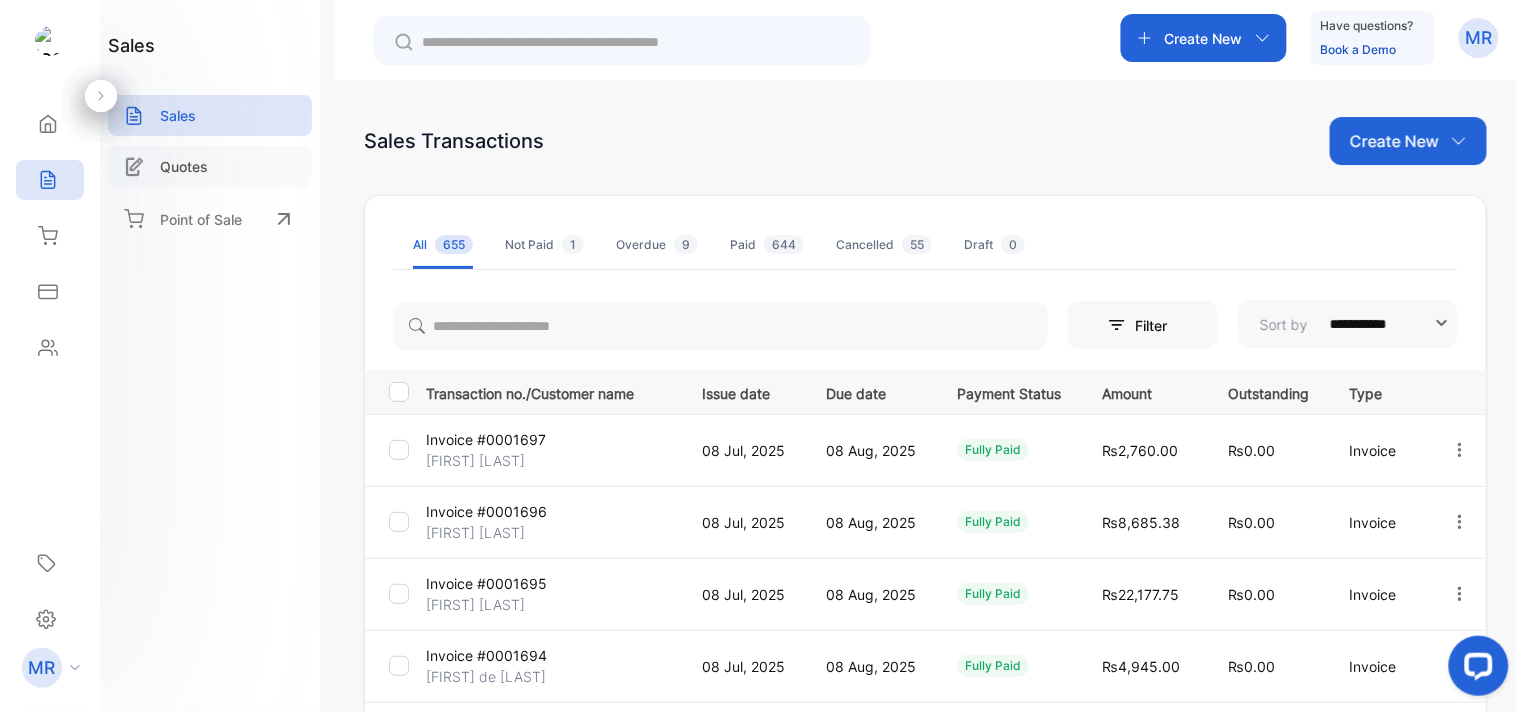 click on "Quotes" at bounding box center [210, 166] 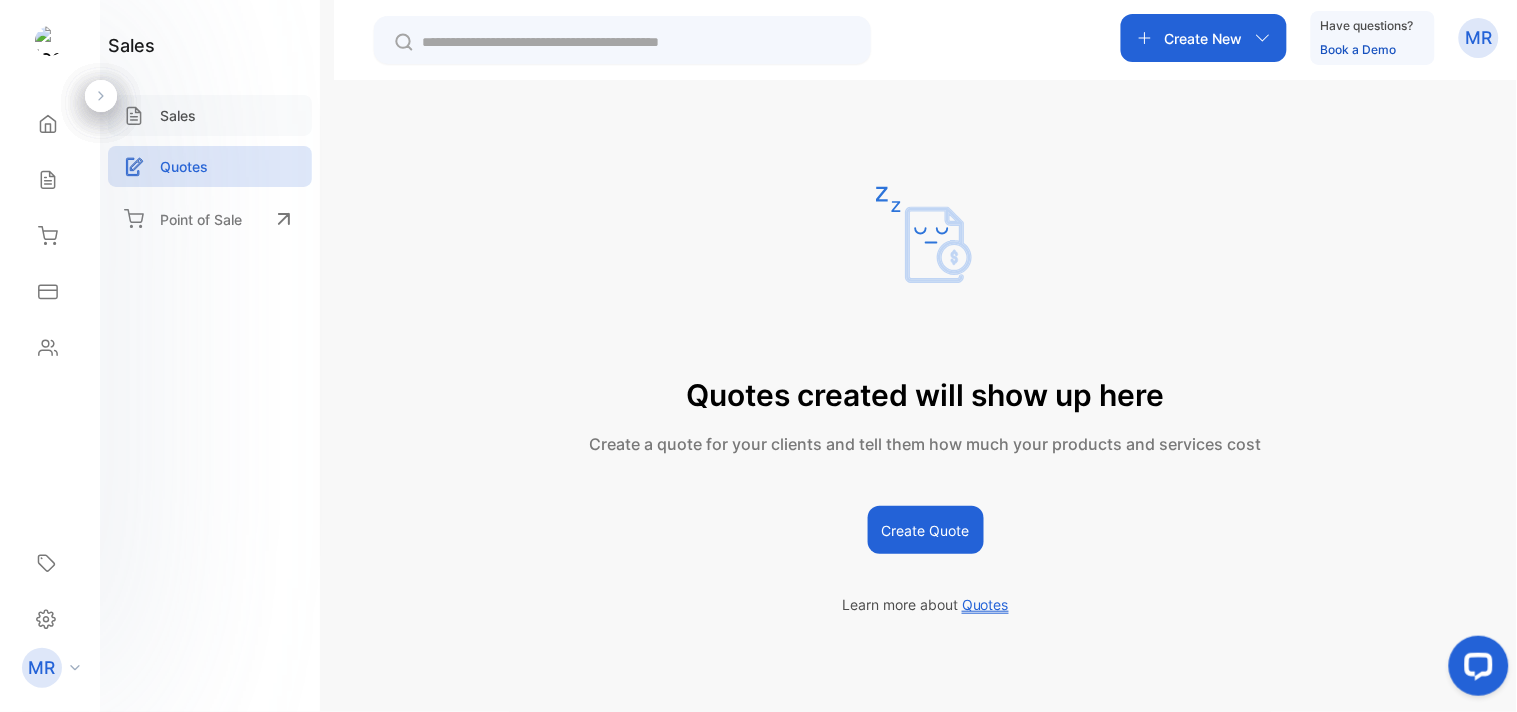 click on "Sales" at bounding box center [210, 115] 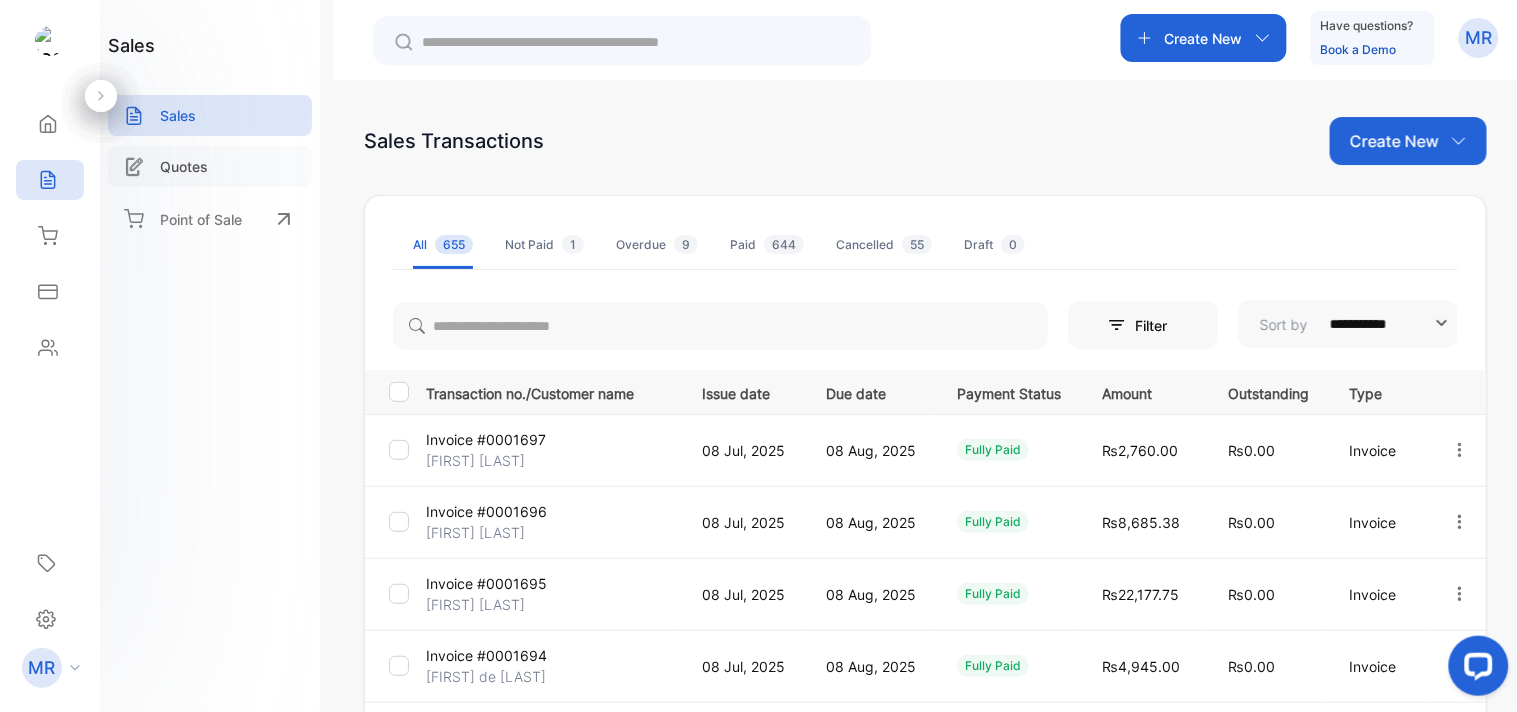 click on "Quotes" at bounding box center (184, 166) 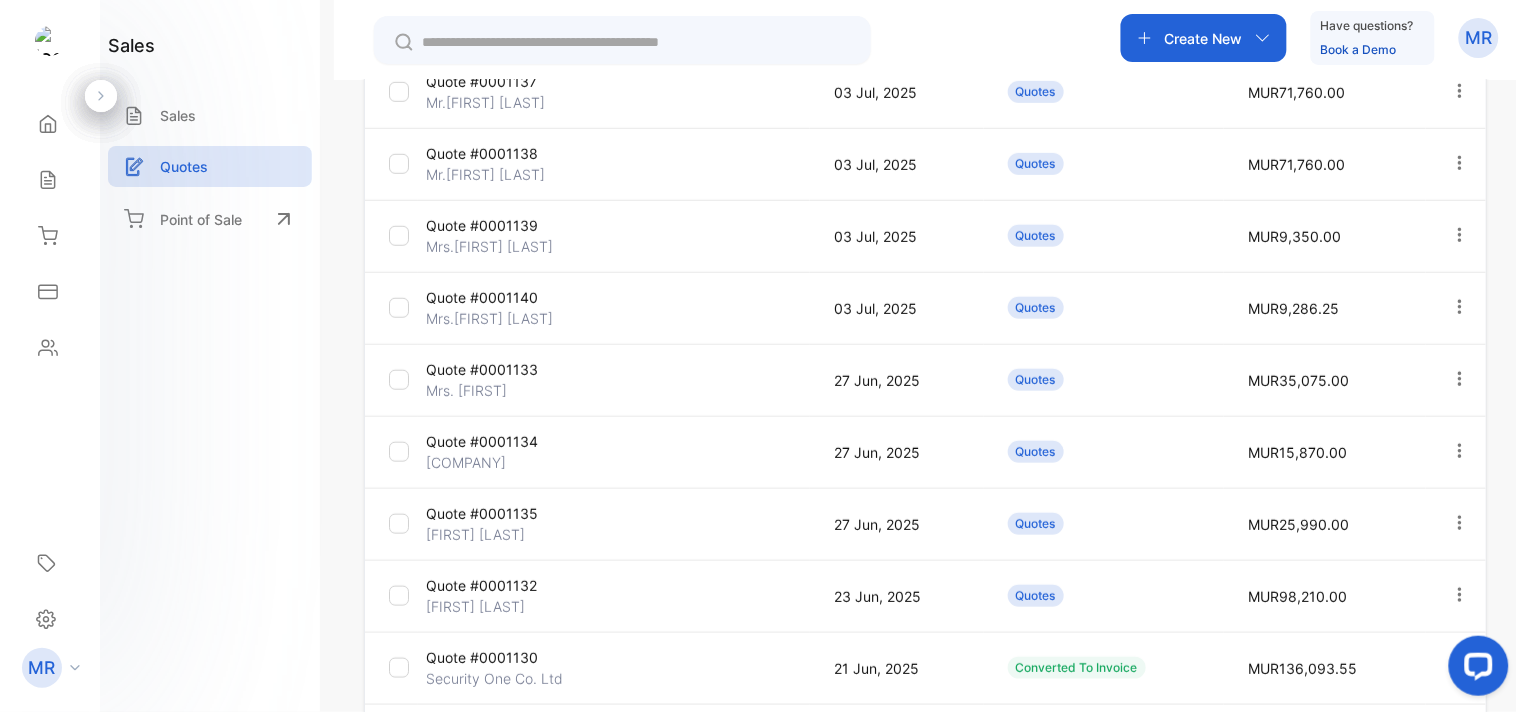 scroll, scrollTop: 425, scrollLeft: 0, axis: vertical 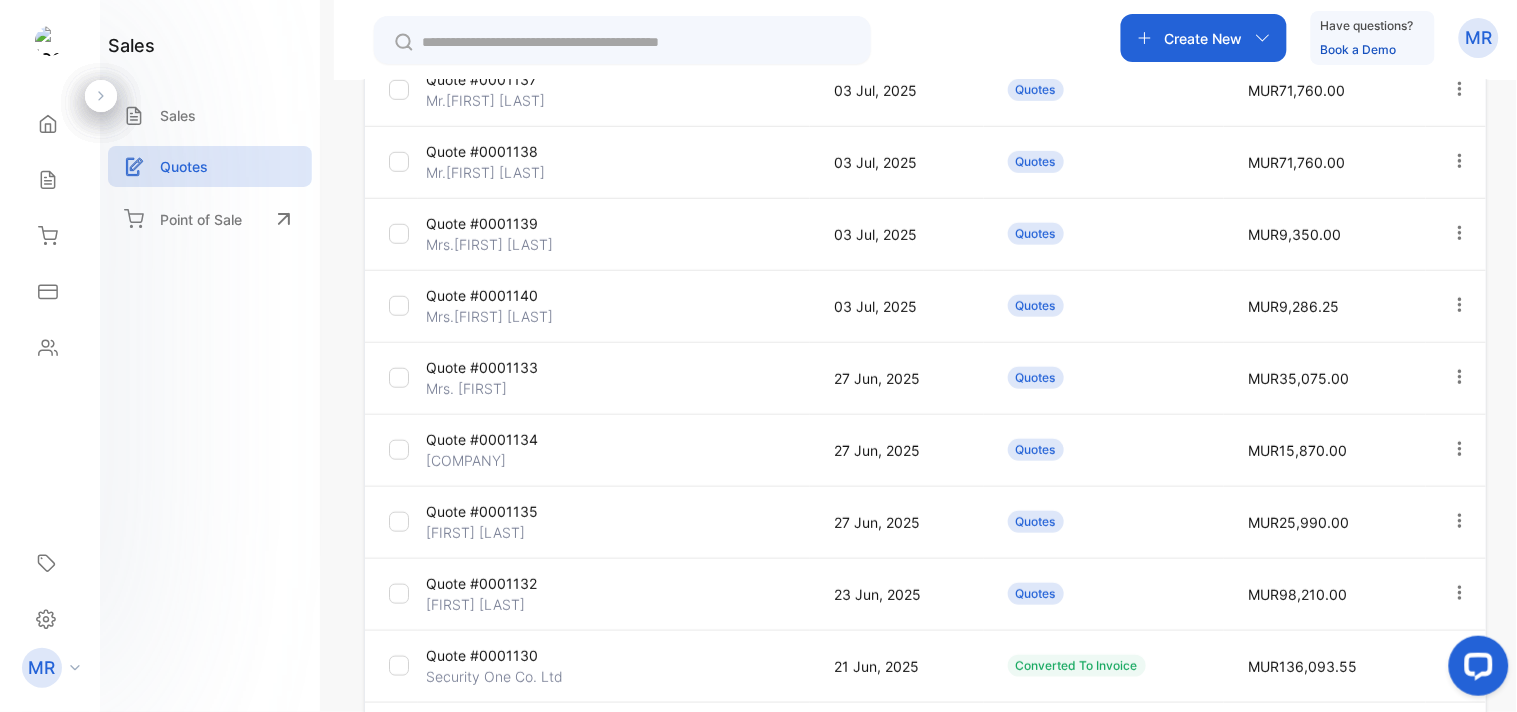 click at bounding box center (1460, 449) 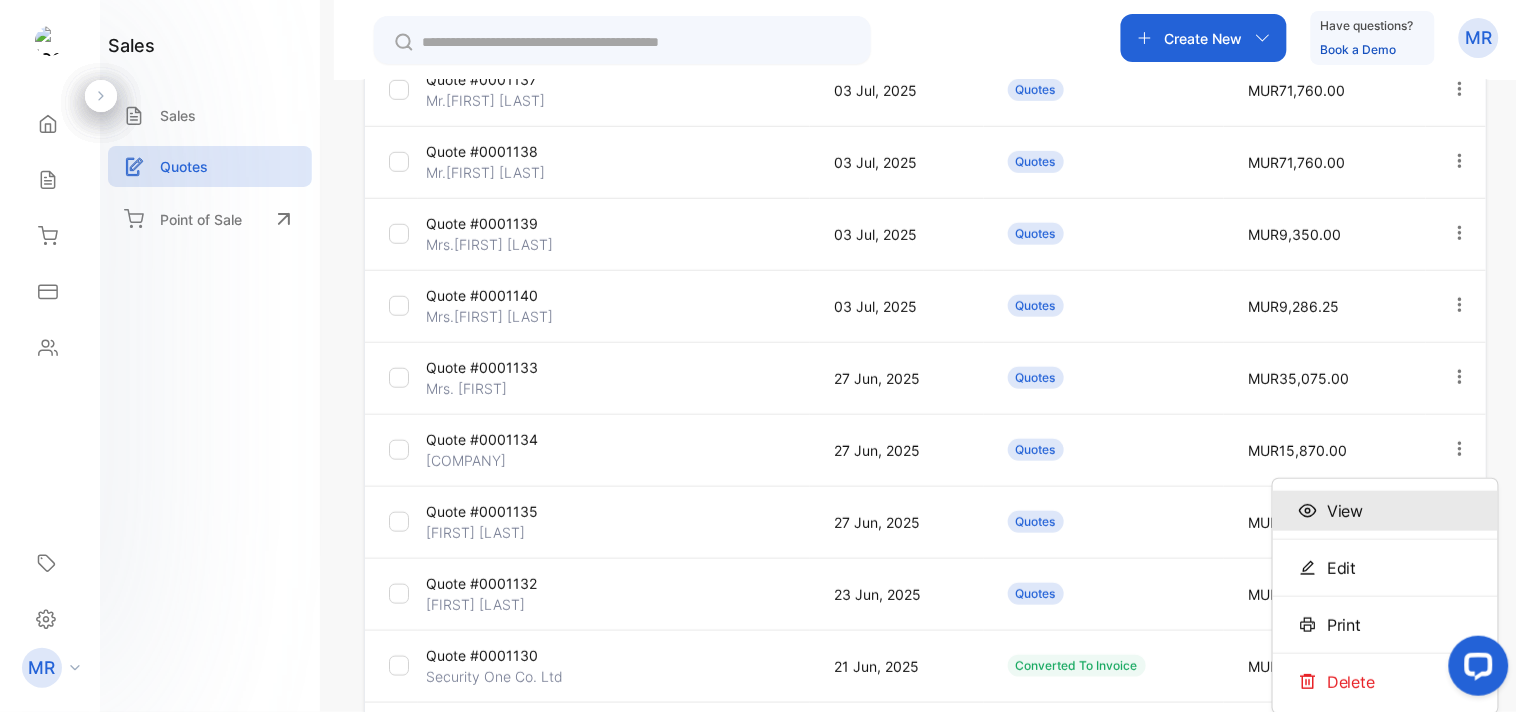 click on "View" at bounding box center (1385, 511) 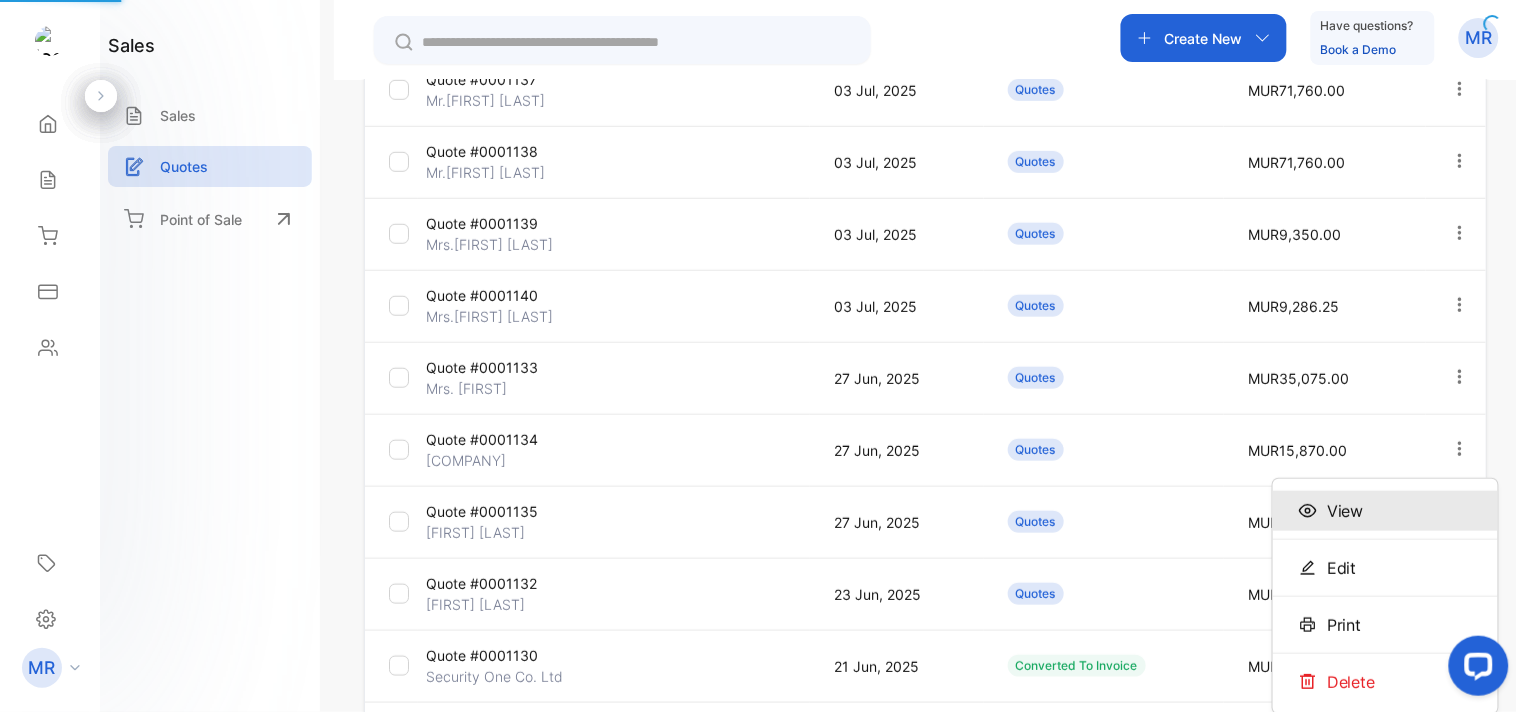 click on "View" at bounding box center (1385, 511) 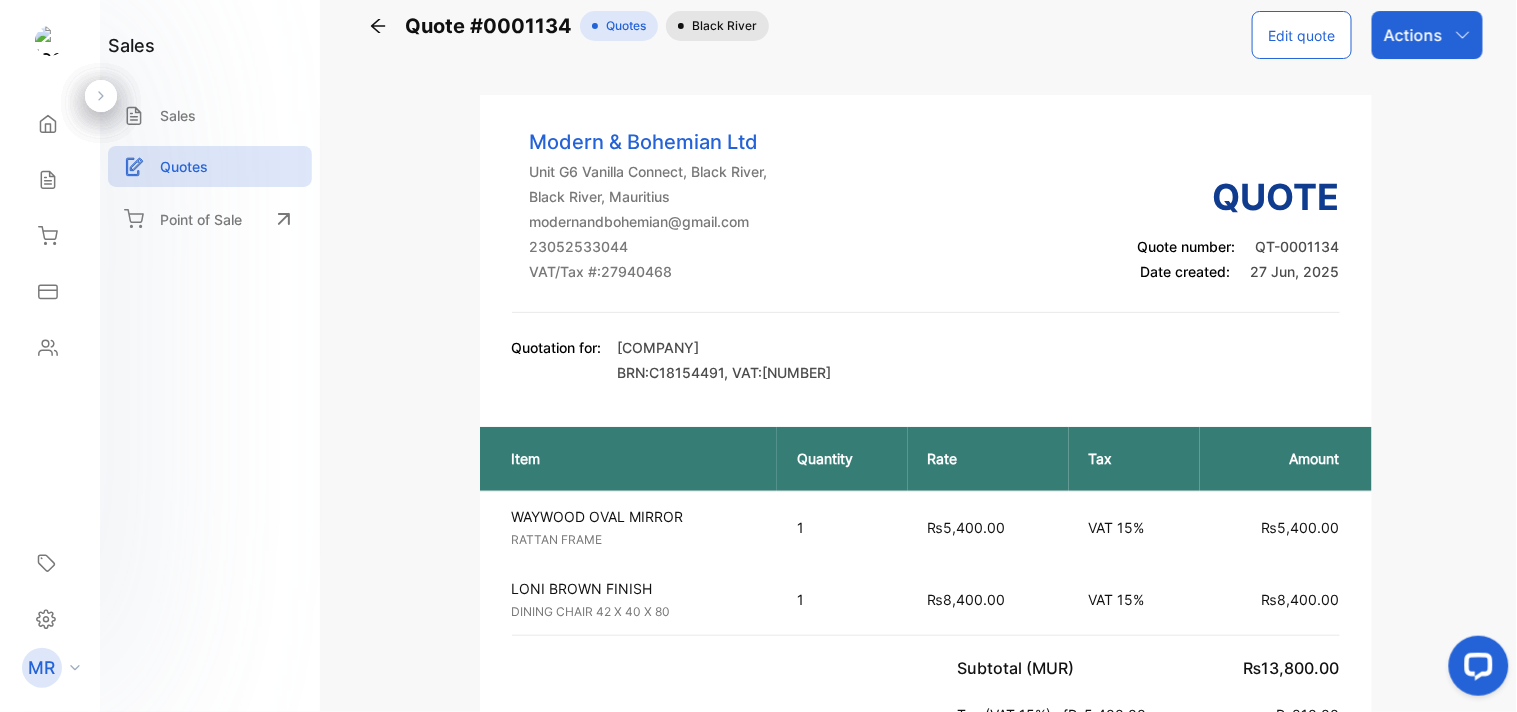 scroll, scrollTop: 0, scrollLeft: 0, axis: both 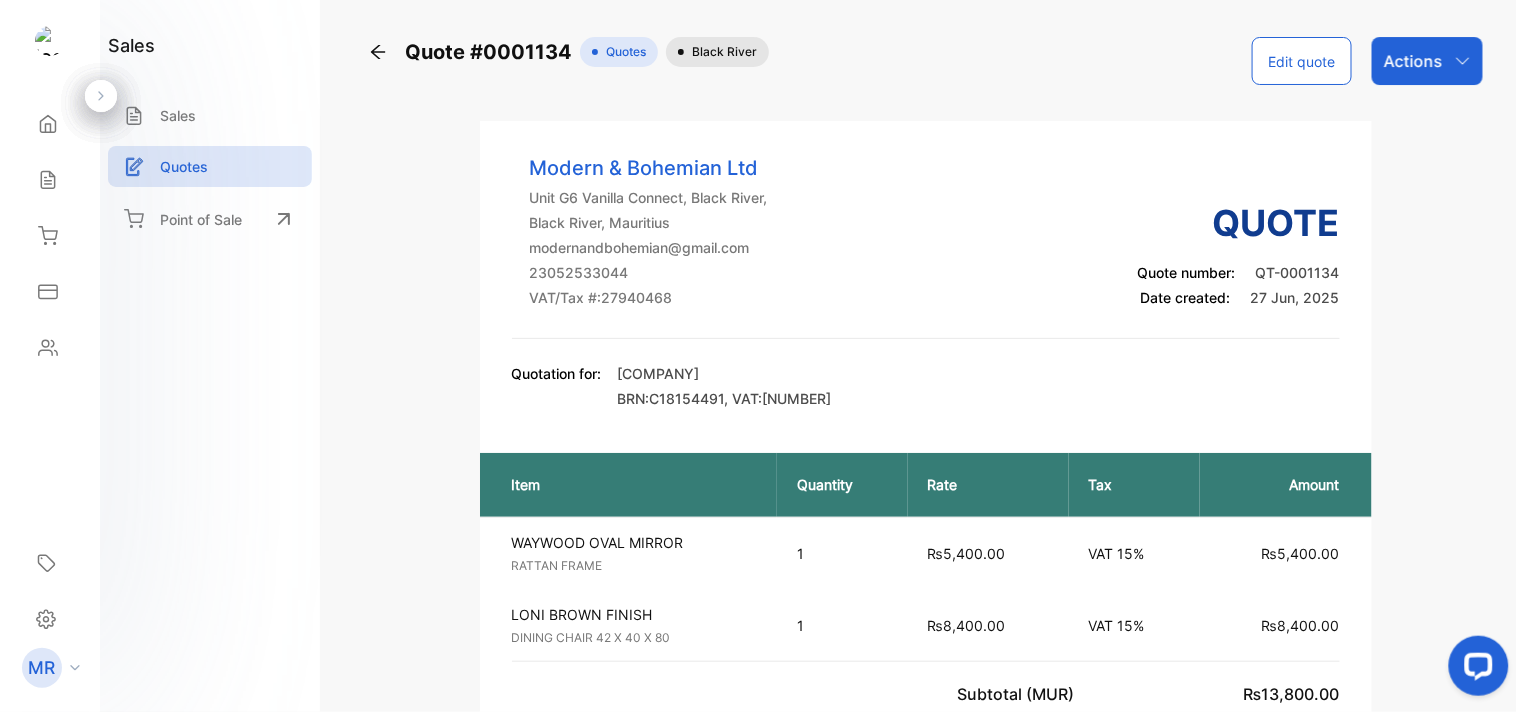 click on "Actions" at bounding box center [1427, 61] 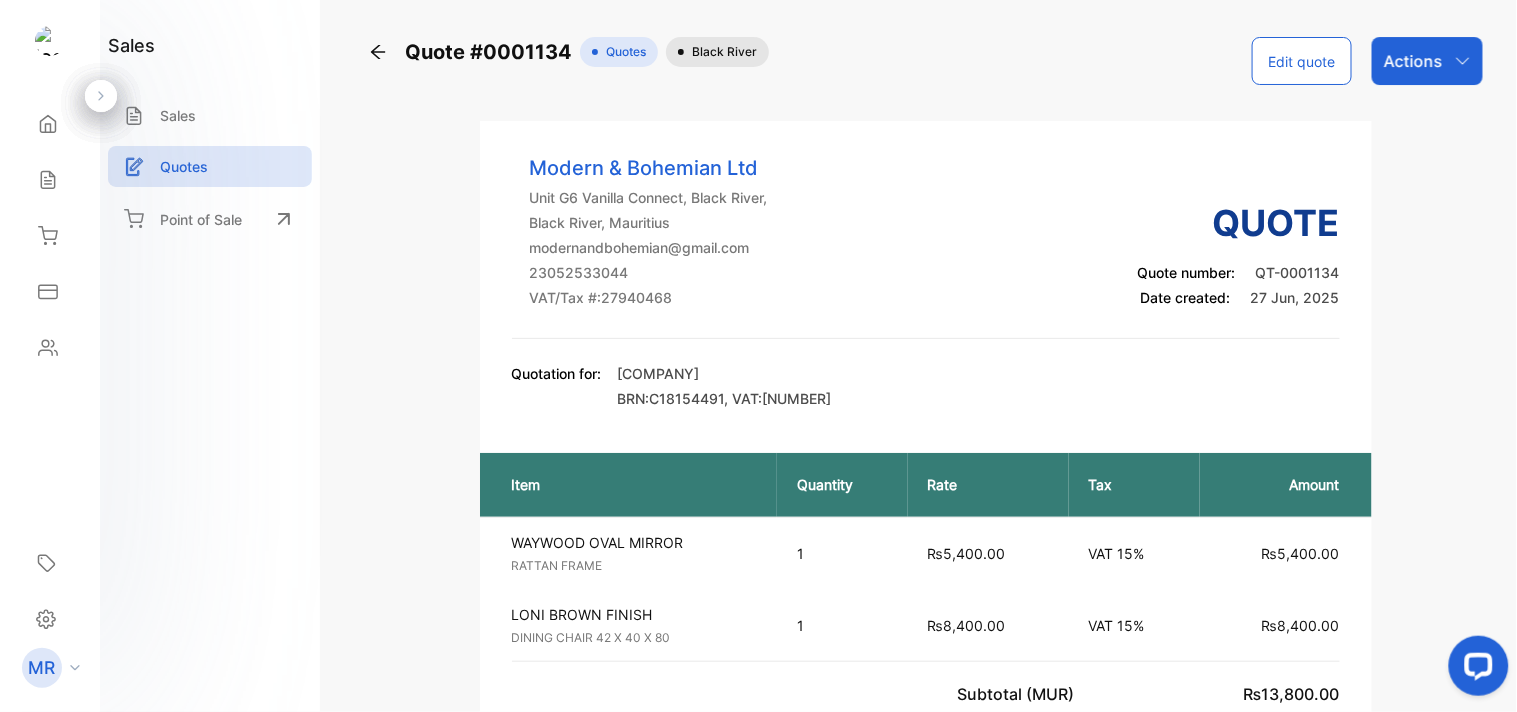 click on "Quote #0001134   Quotes Black River Edit quote   Actions Convert to Invoice Convert to receipt  Send by email  Share via link   Print Quote  Download PDF   Delete" at bounding box center (925, 61) 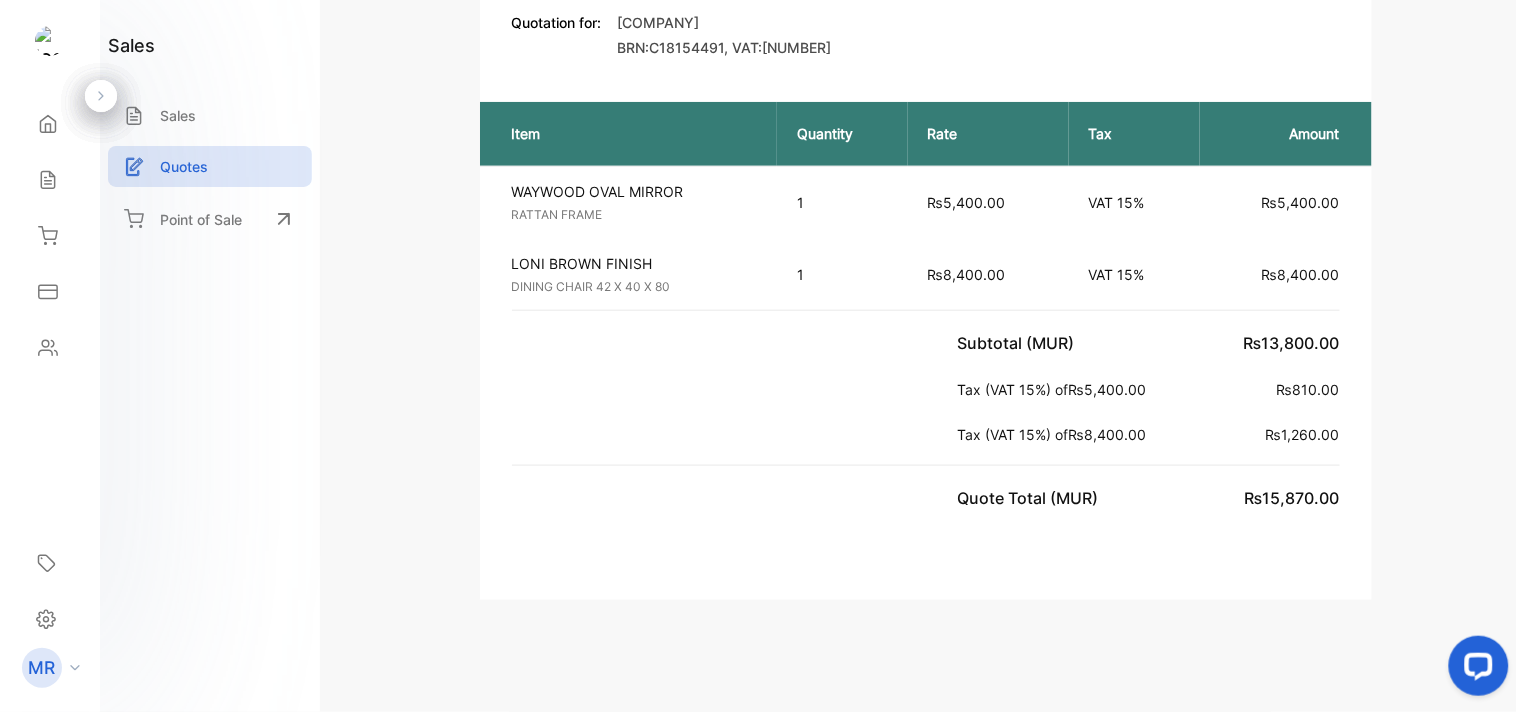scroll, scrollTop: 0, scrollLeft: 0, axis: both 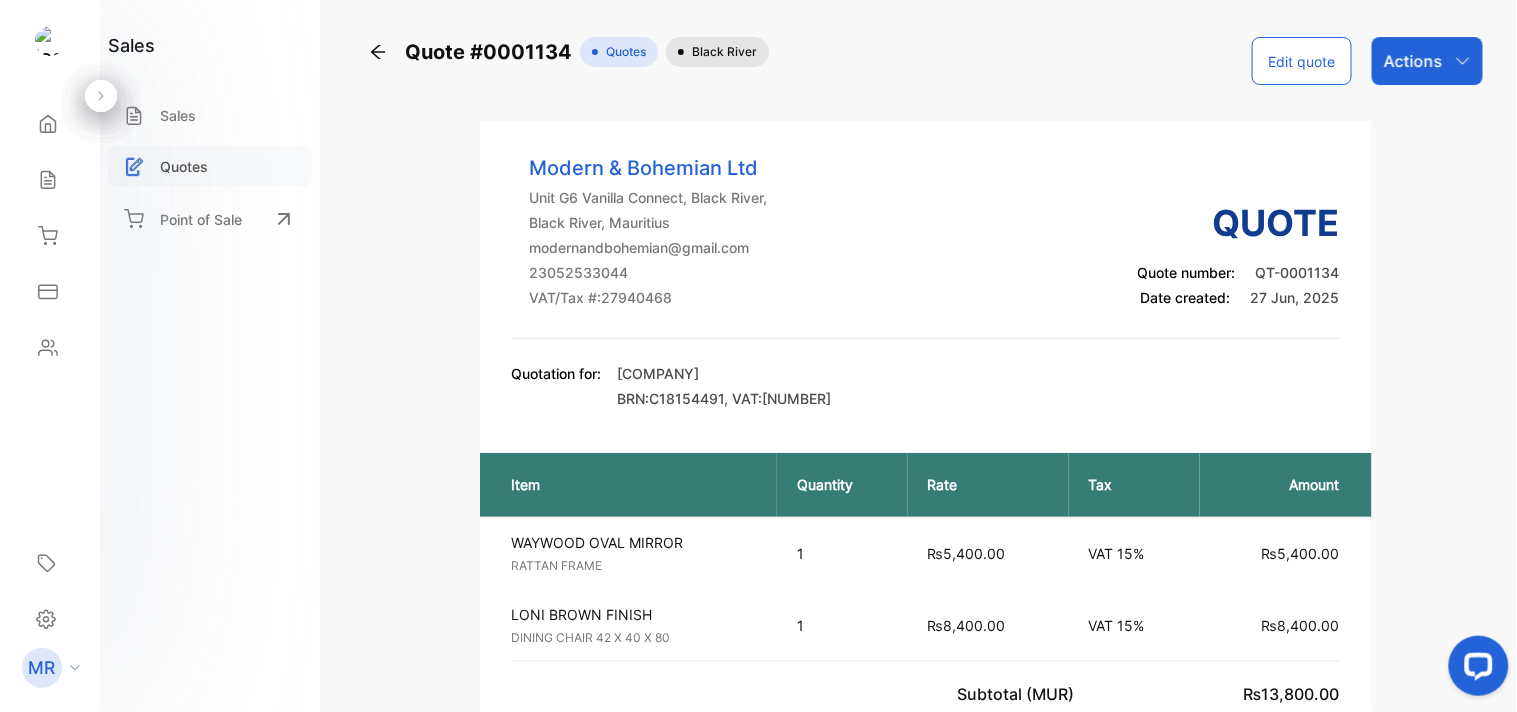 click on "Quotes" at bounding box center (184, 166) 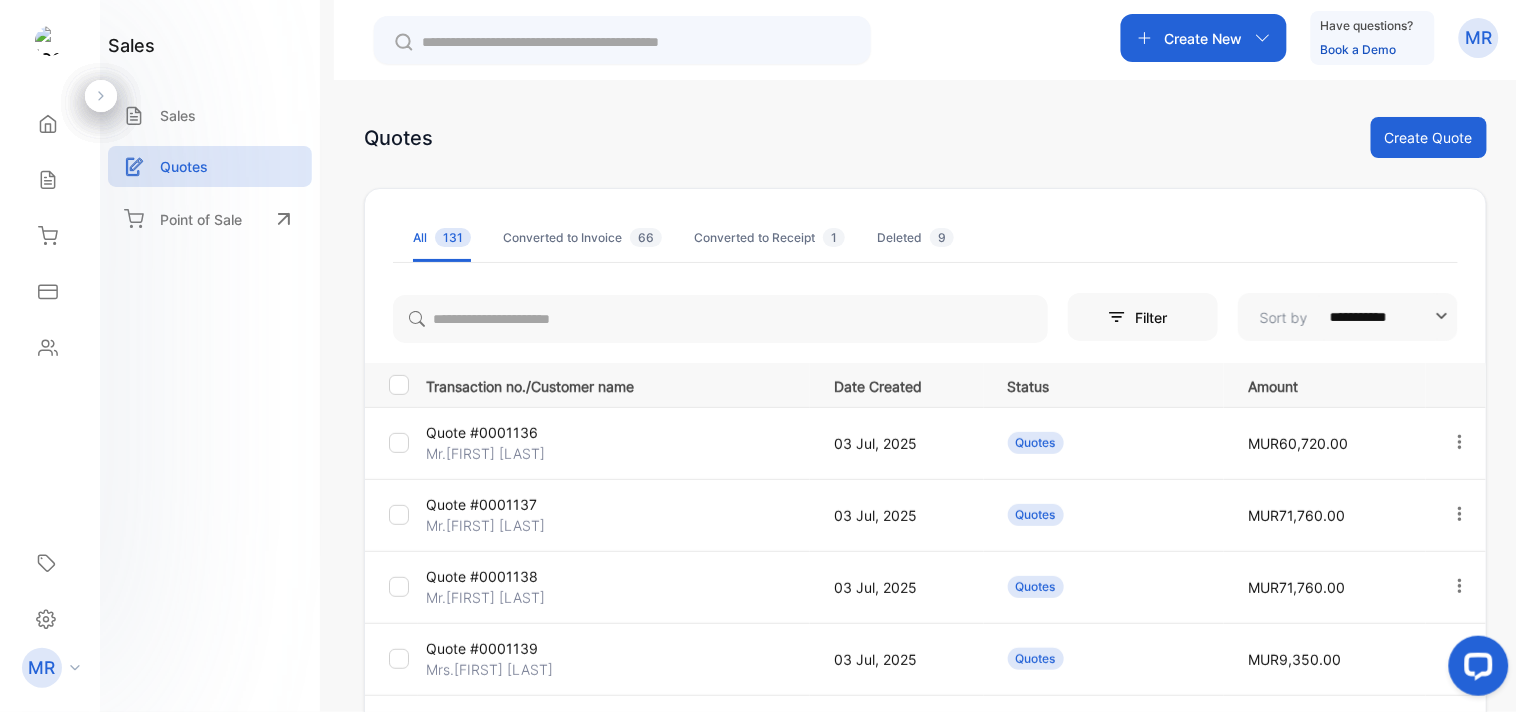 click at bounding box center [1460, 586] 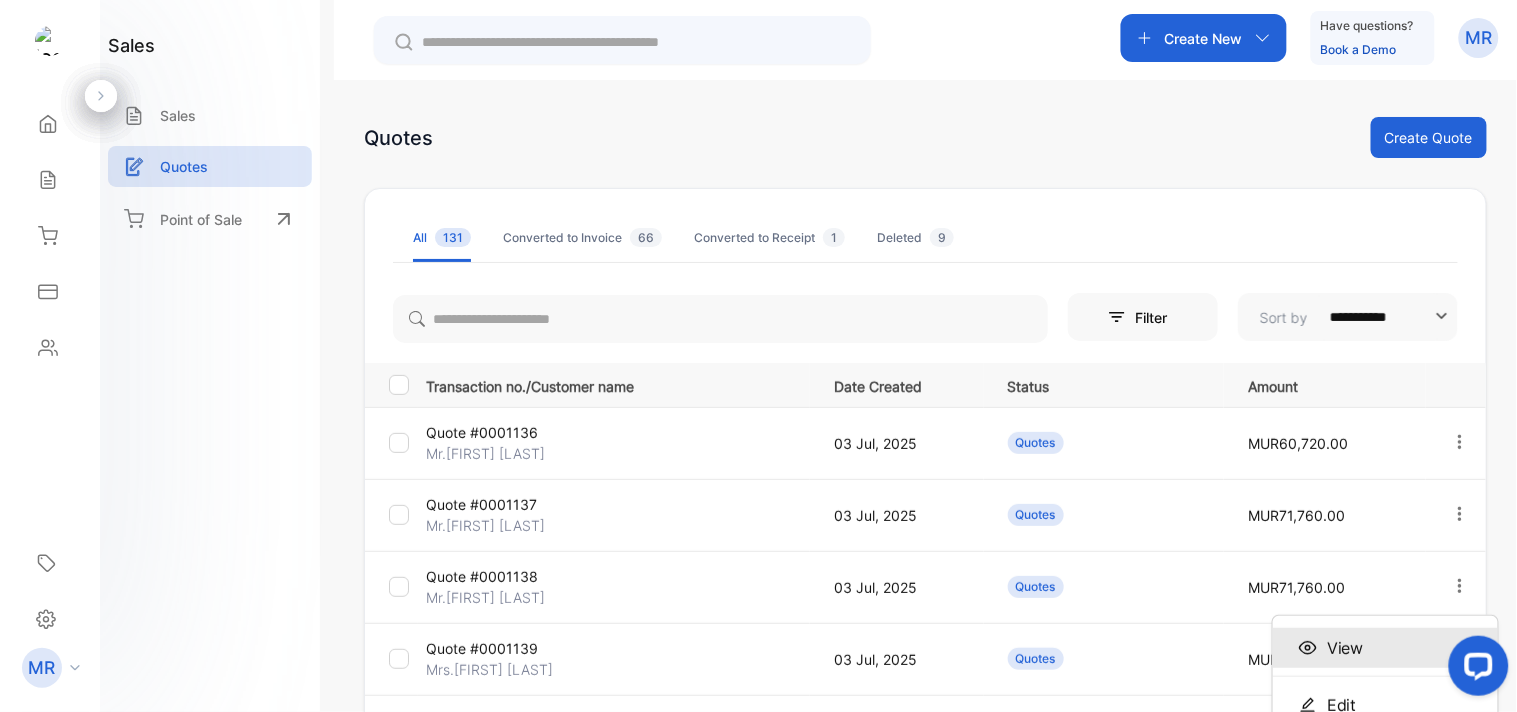 click on "View" at bounding box center [1345, 648] 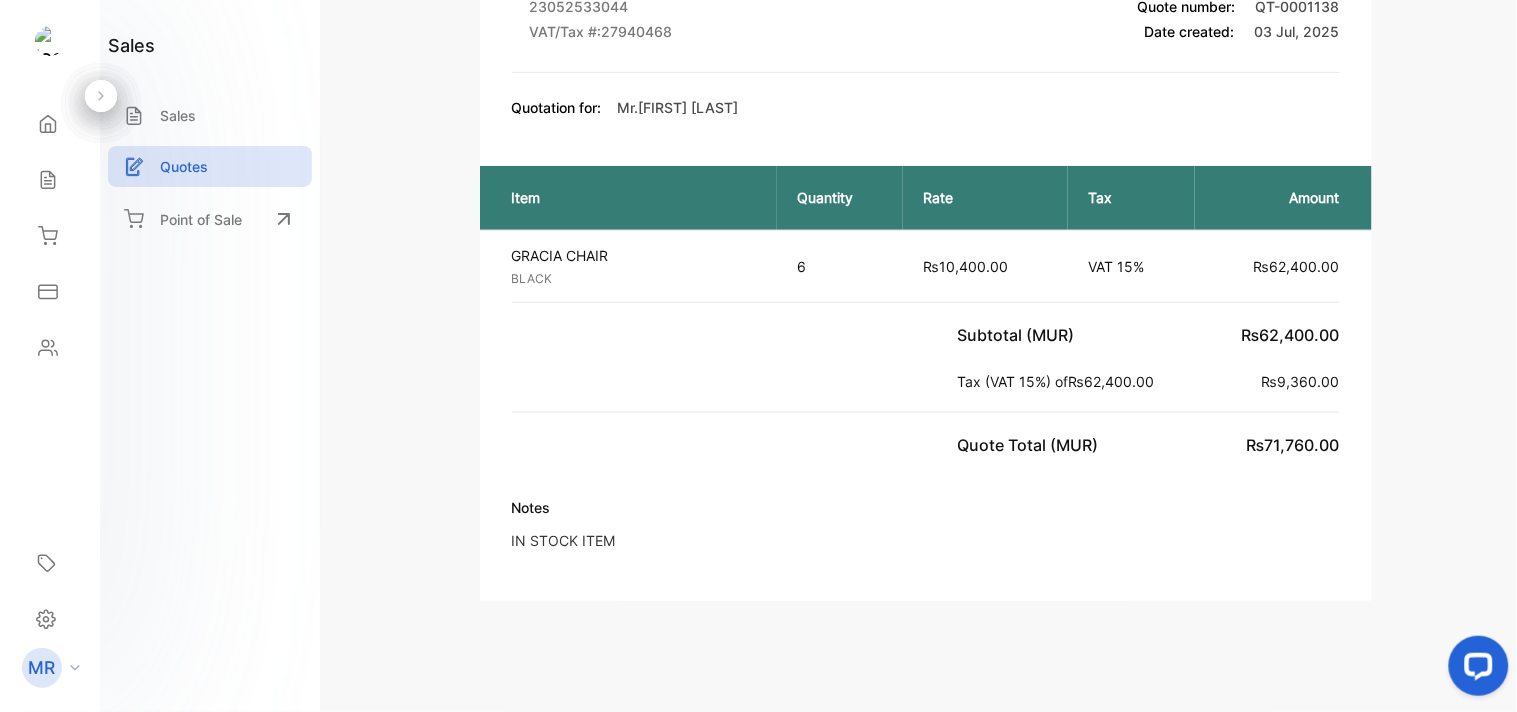 scroll, scrollTop: 0, scrollLeft: 0, axis: both 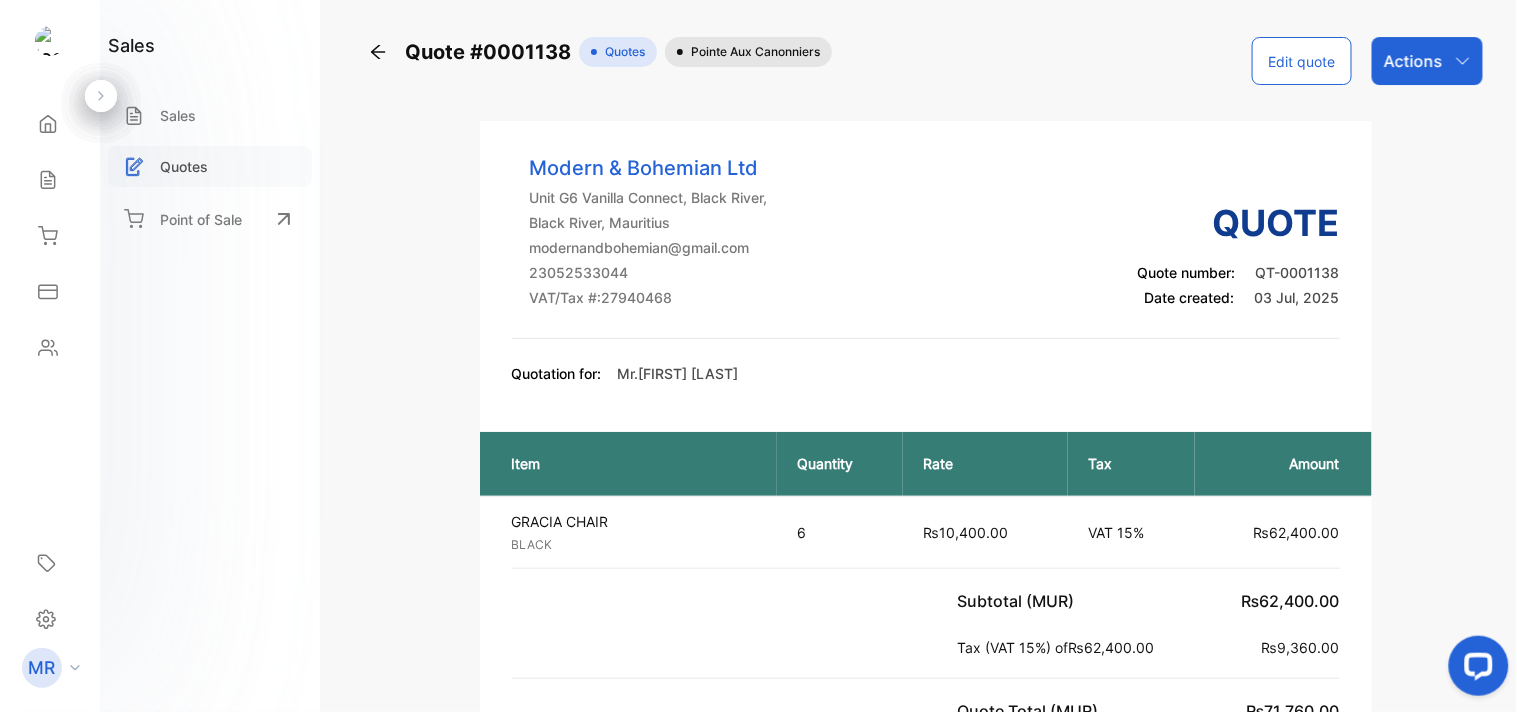click on "Quotes" at bounding box center [184, 166] 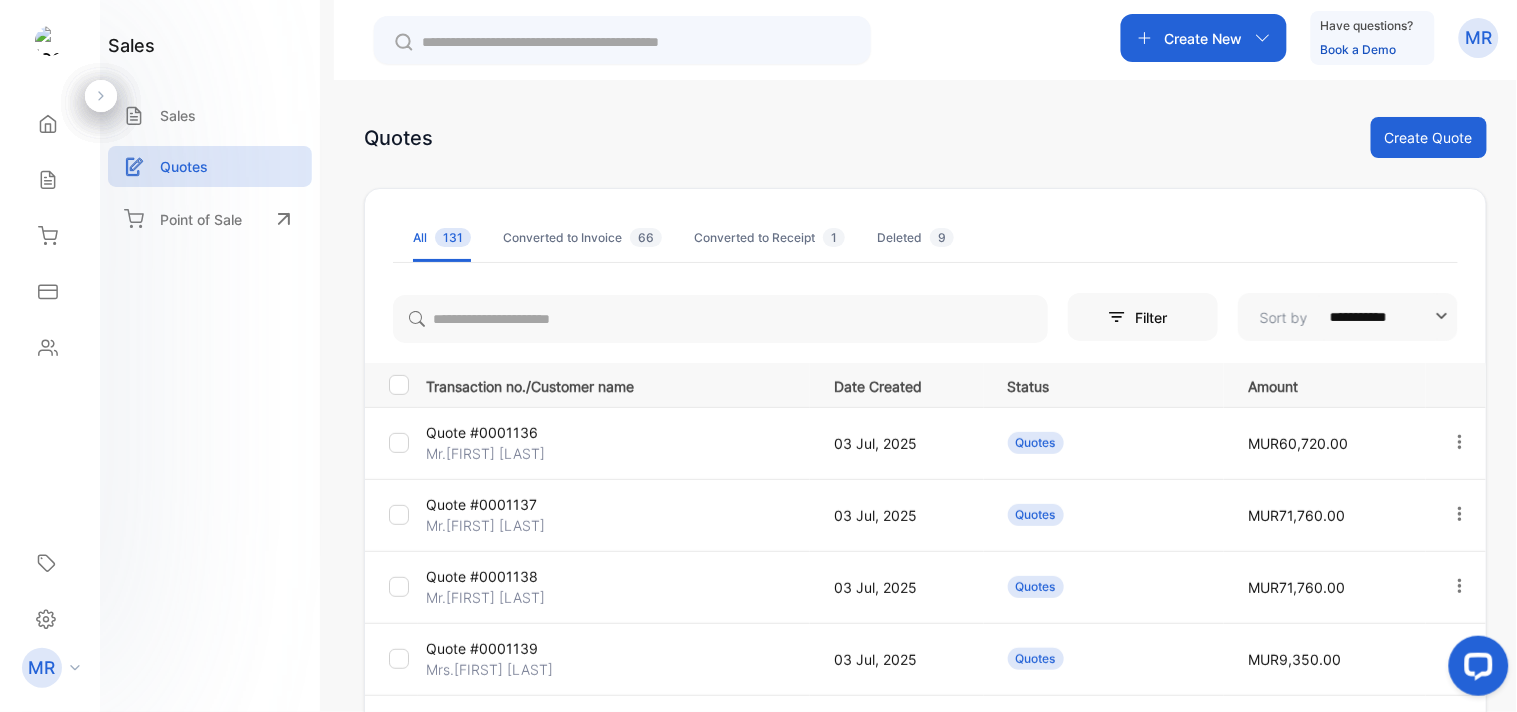 click at bounding box center (1460, 514) 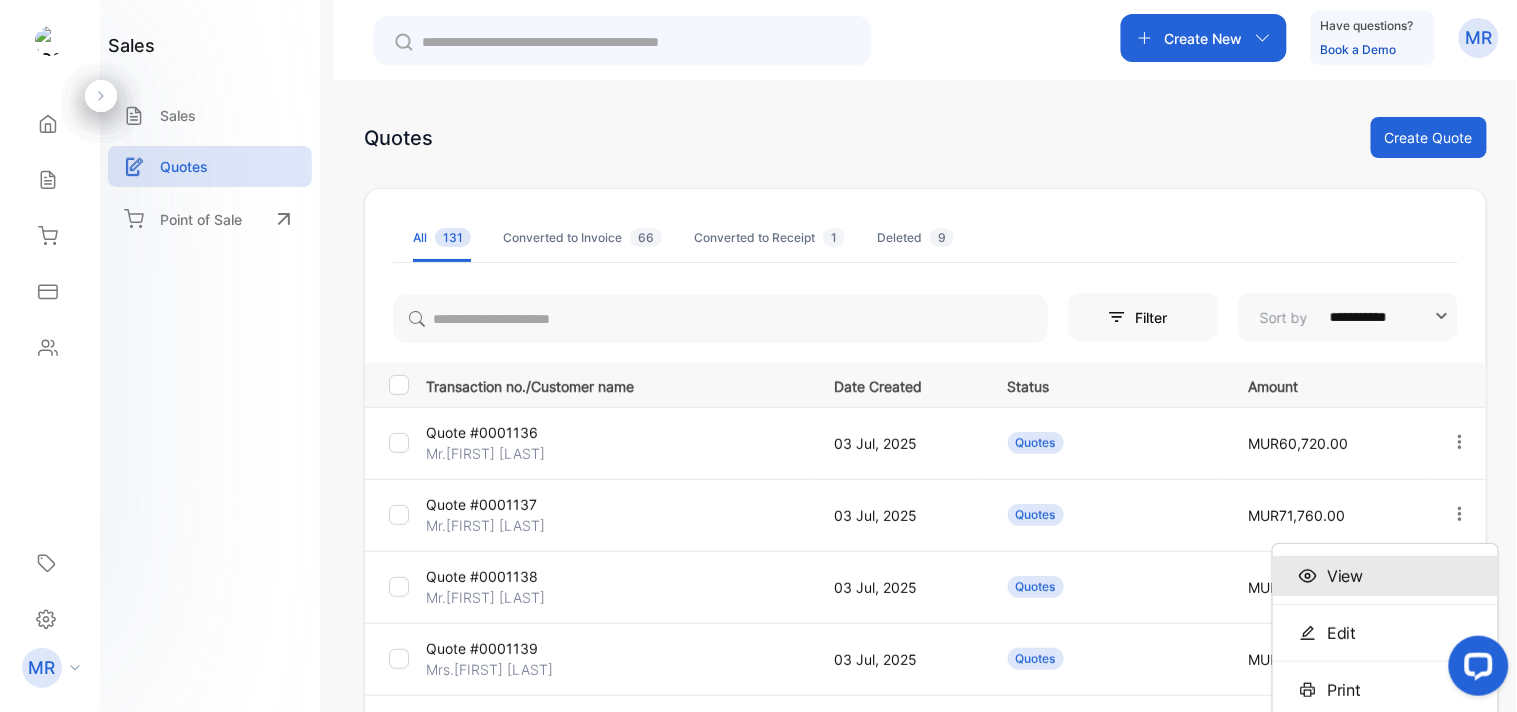 click on "View" at bounding box center [1385, 576] 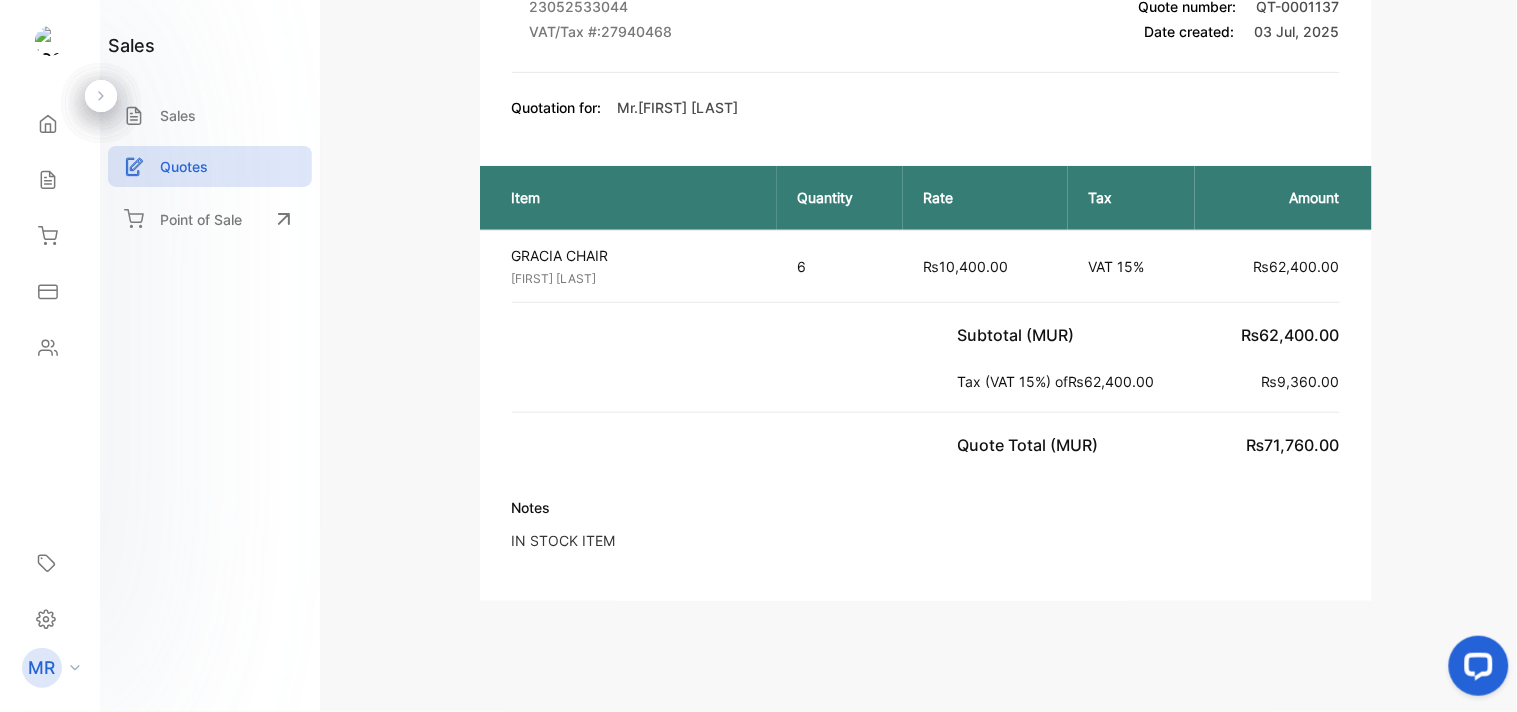 scroll, scrollTop: 0, scrollLeft: 0, axis: both 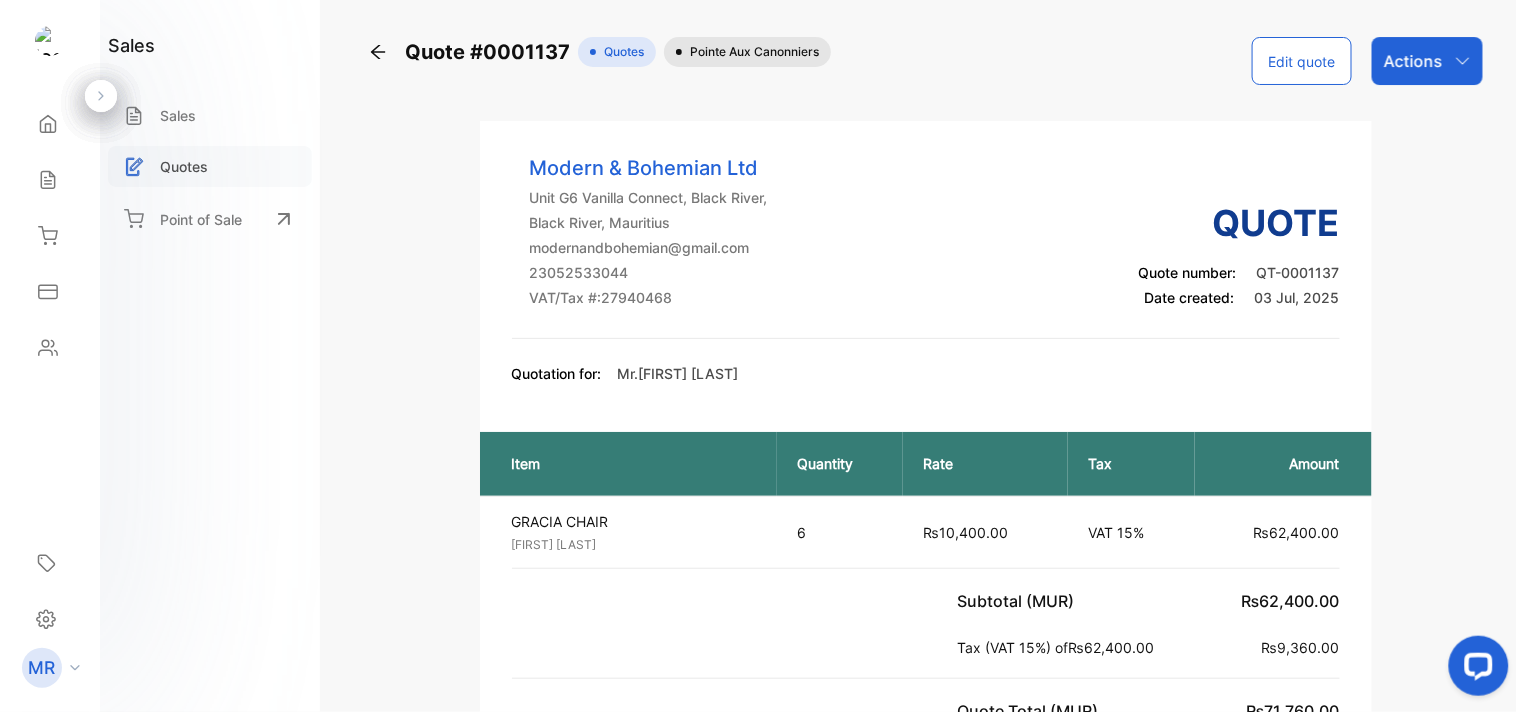 click on "Quotes" at bounding box center [184, 166] 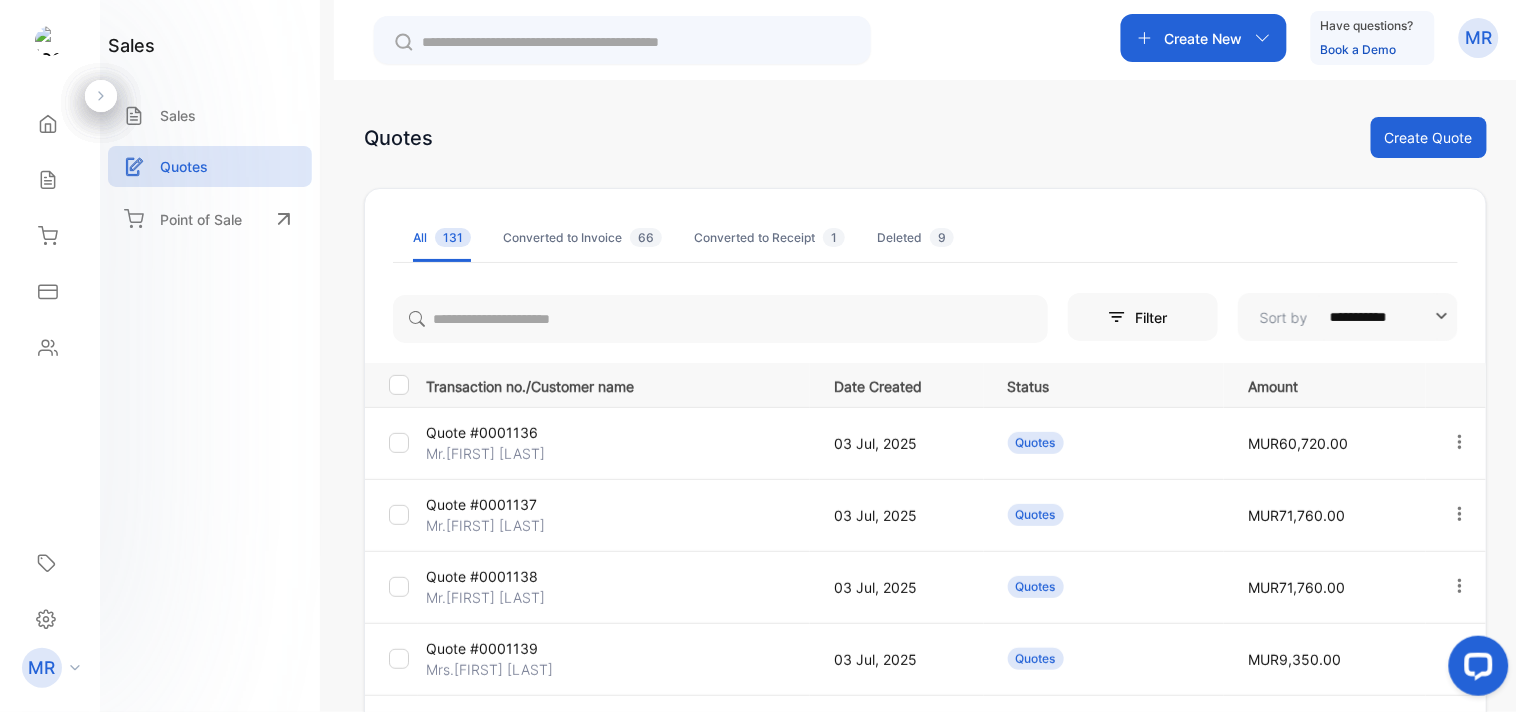 click at bounding box center [1460, 442] 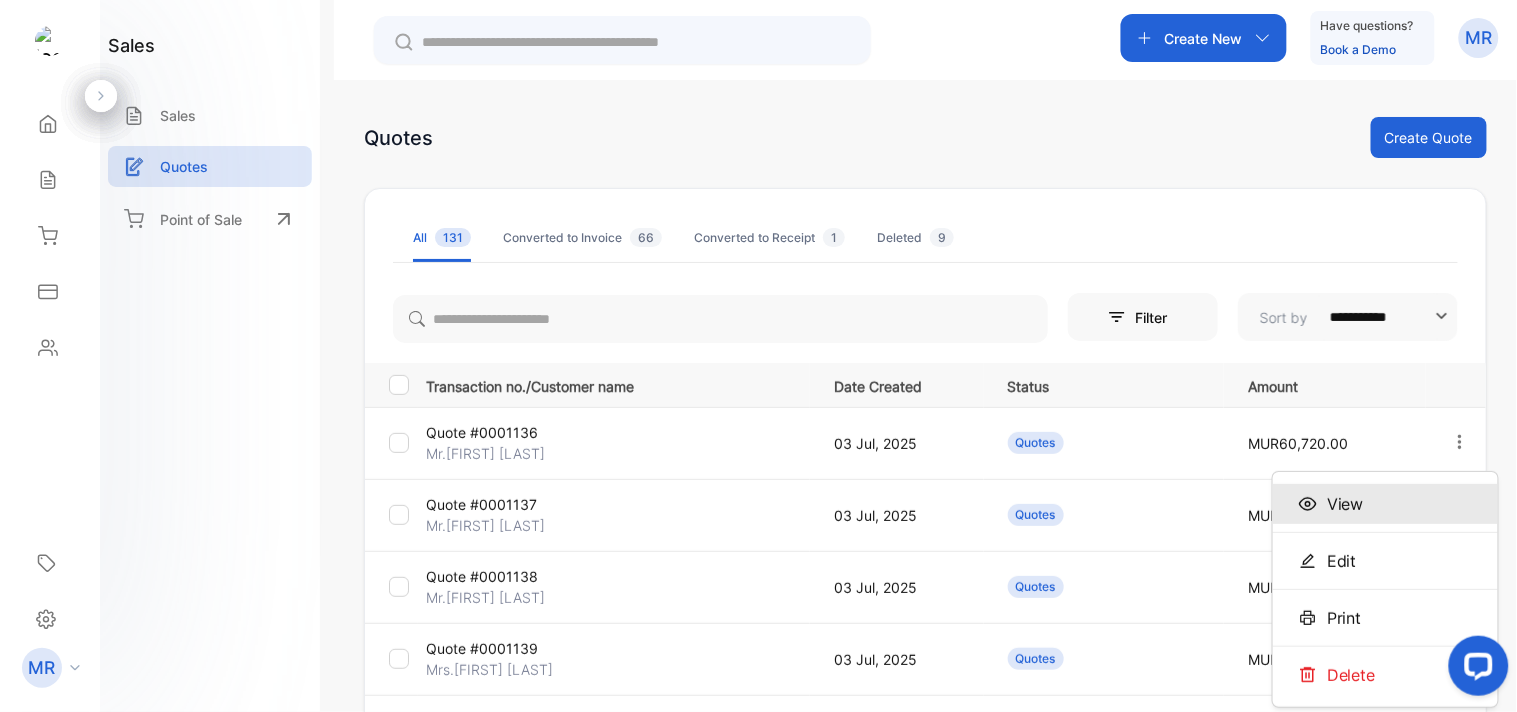click on "View" at bounding box center (1385, 504) 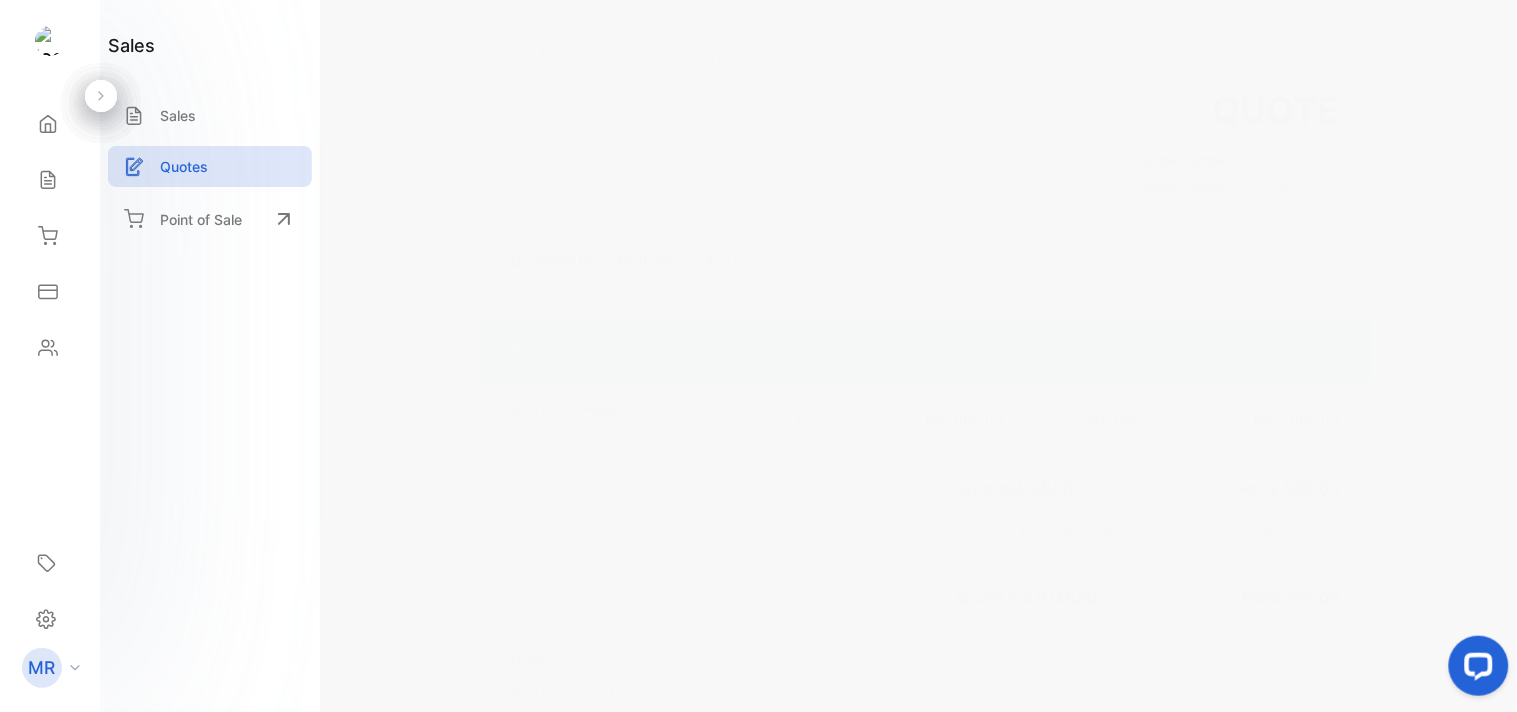 scroll, scrollTop: 0, scrollLeft: 0, axis: both 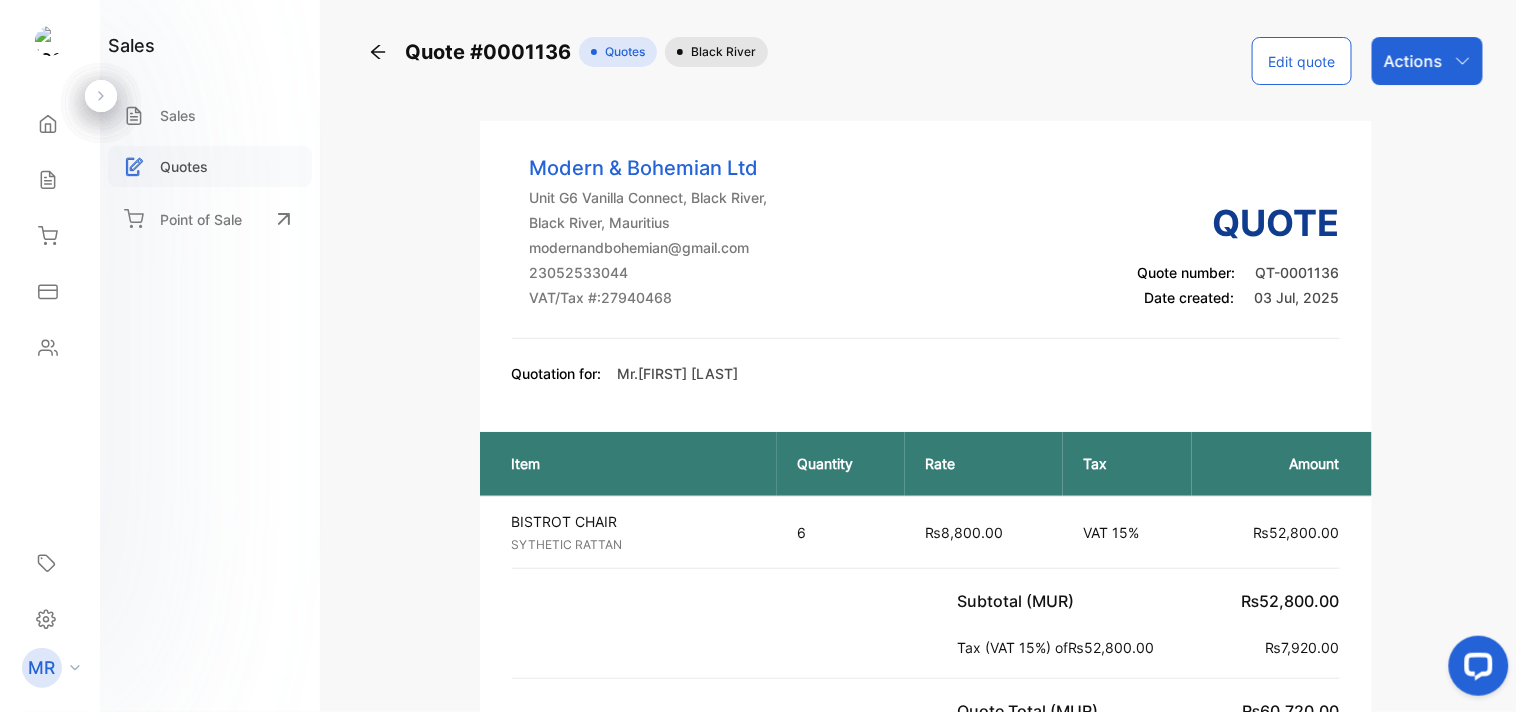 click on "Quotes" at bounding box center [210, 166] 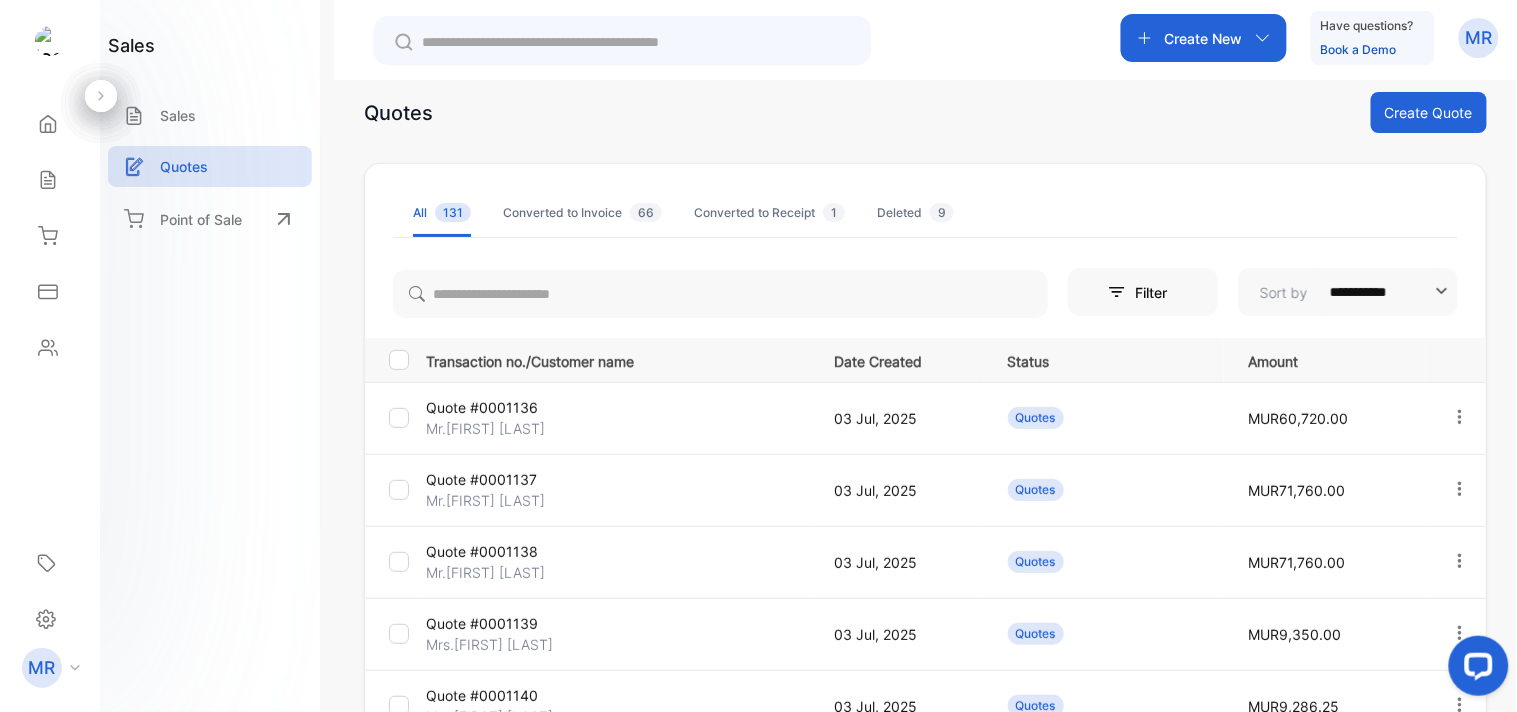 scroll, scrollTop: 0, scrollLeft: 0, axis: both 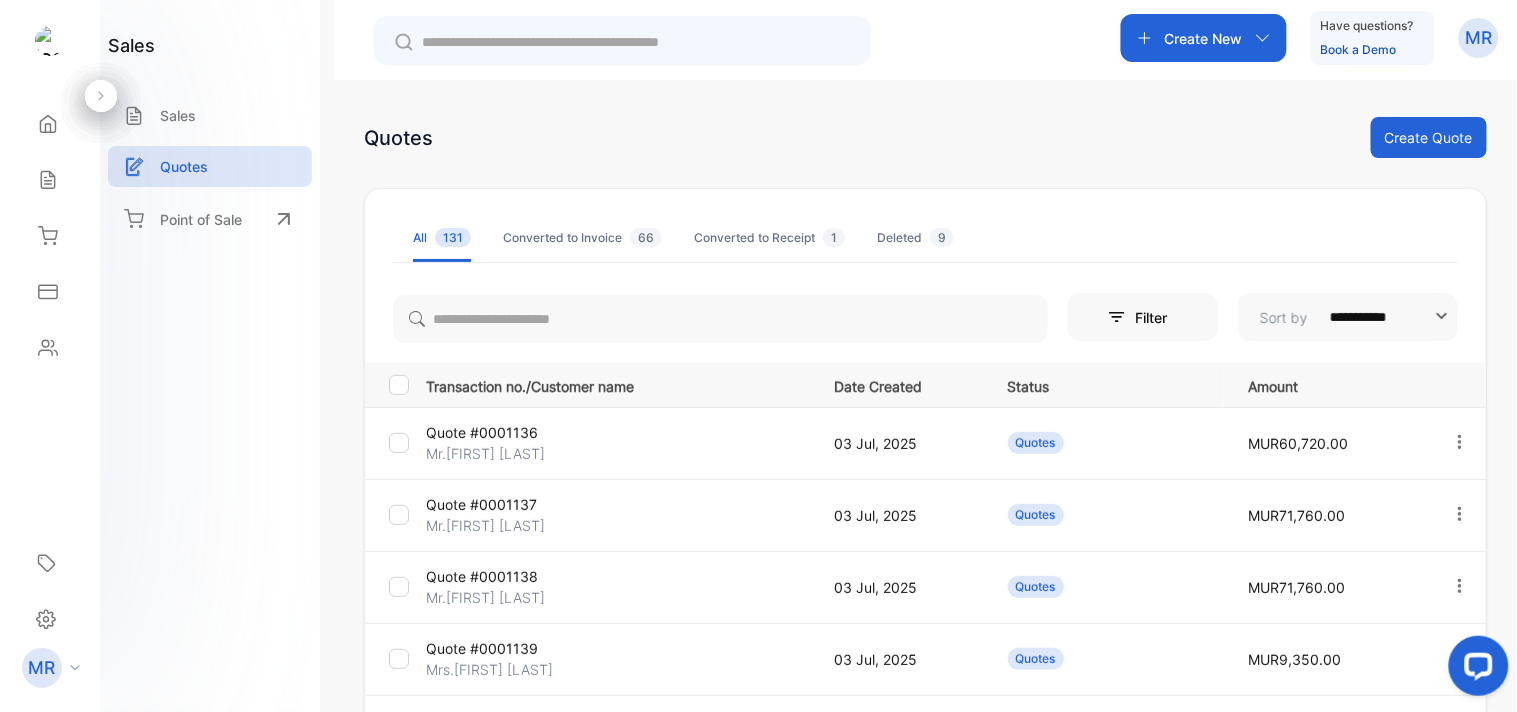 click on "sales Sales Quotes Point of Sale" at bounding box center [210, 141] 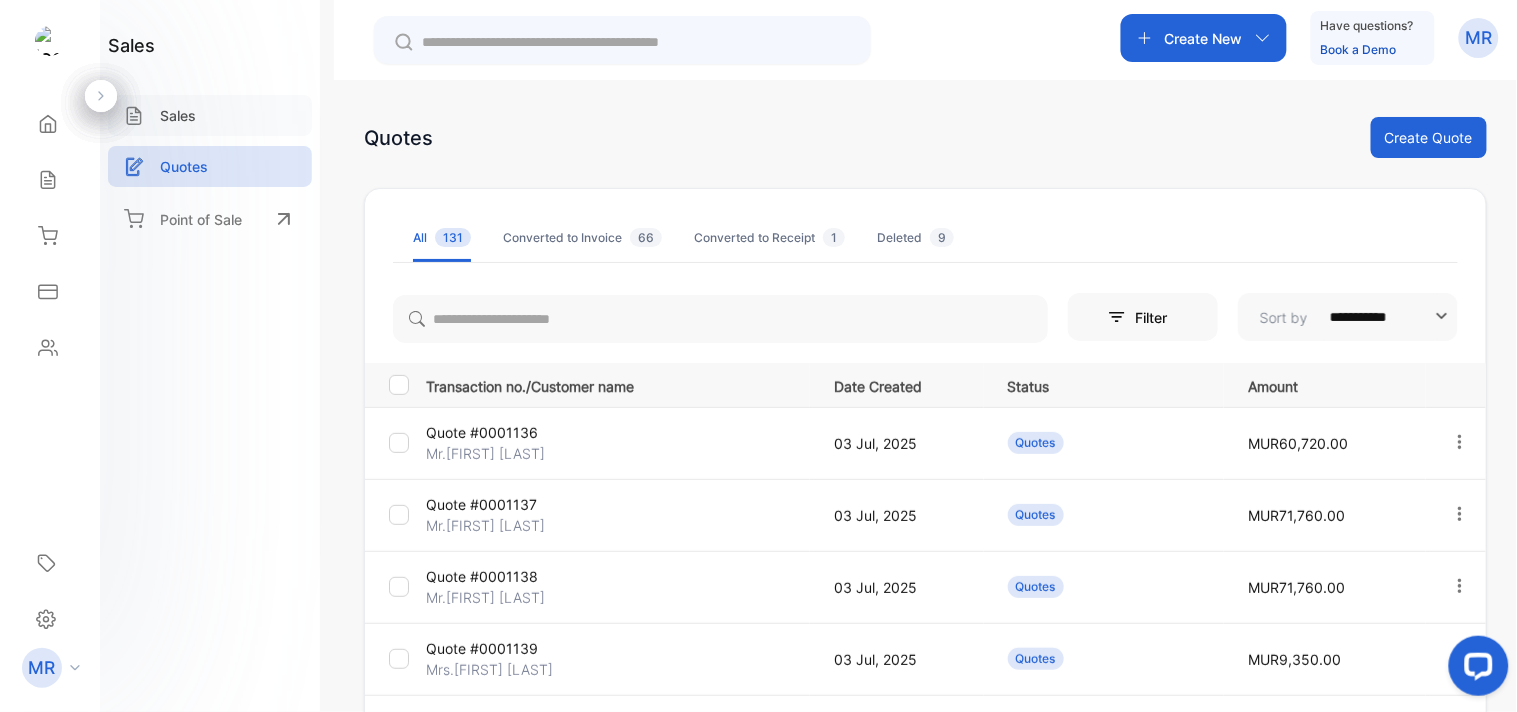 click on "Sales" at bounding box center (178, 115) 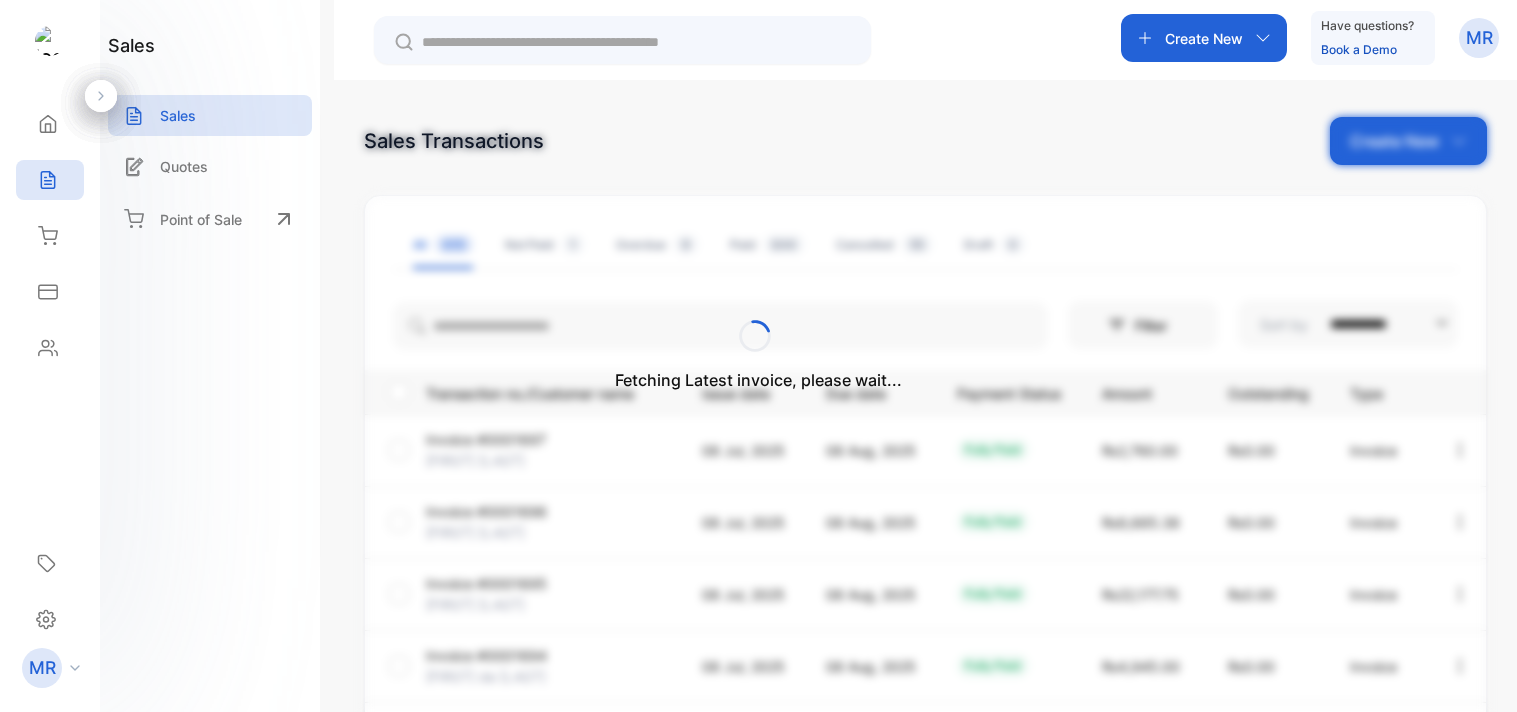 scroll, scrollTop: 0, scrollLeft: 0, axis: both 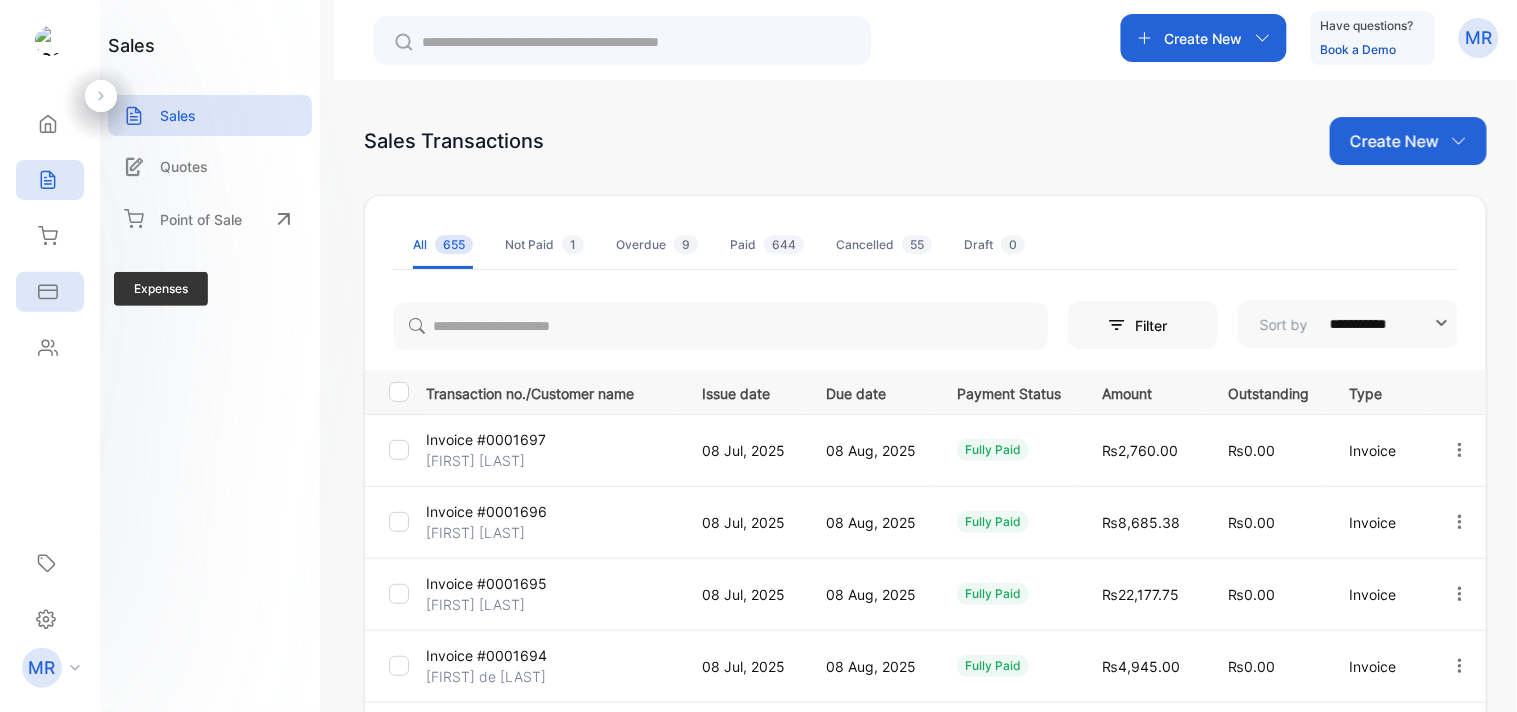 click on "Expenses" at bounding box center (50, 124) 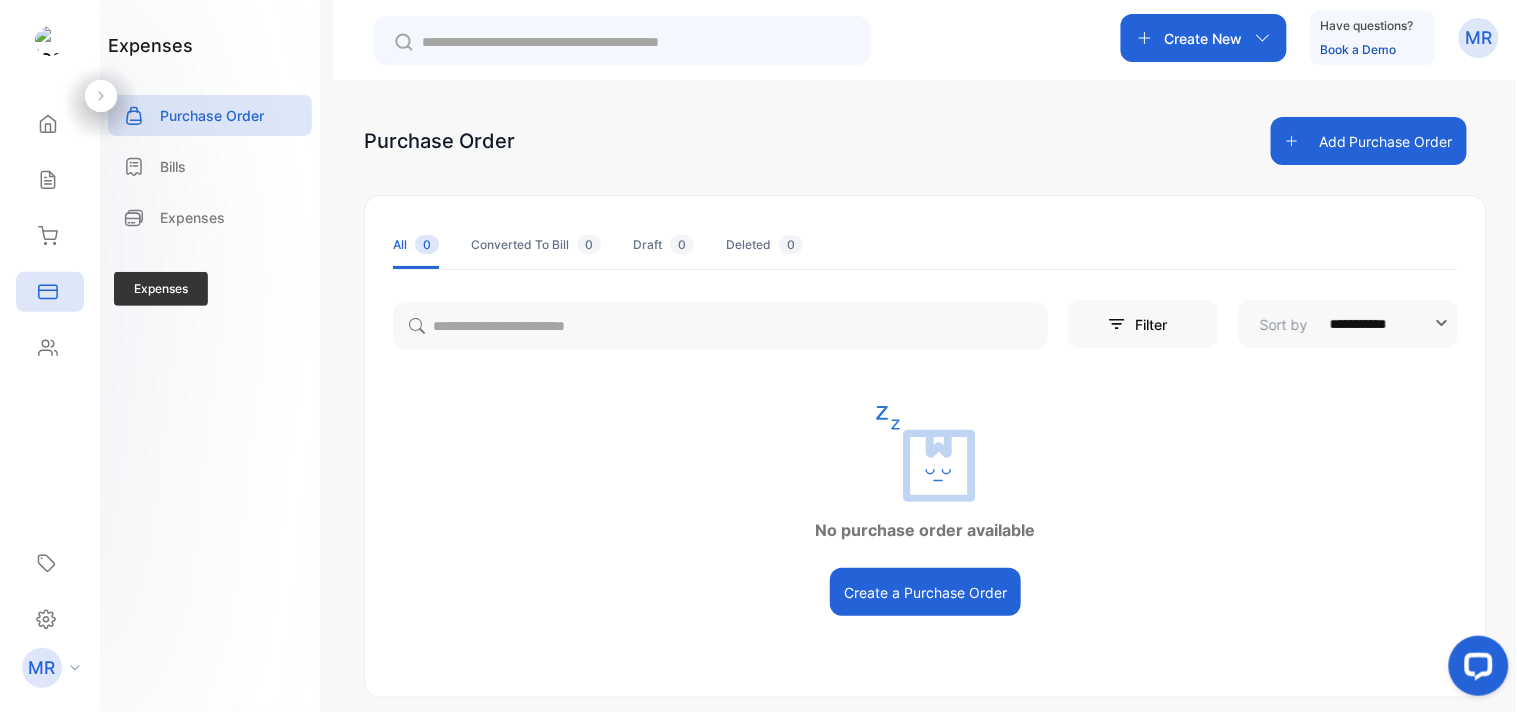scroll, scrollTop: 0, scrollLeft: 0, axis: both 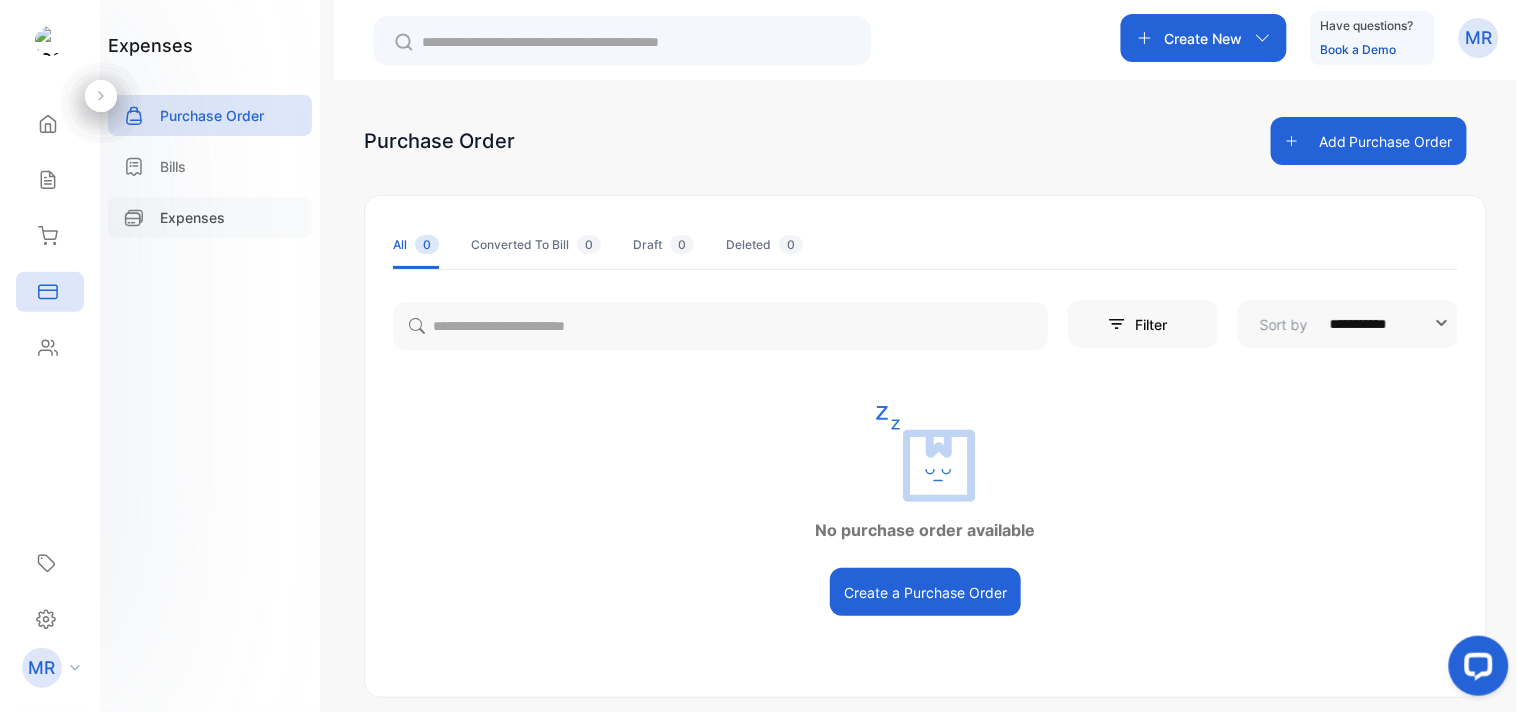 click on "Expenses" at bounding box center (192, 217) 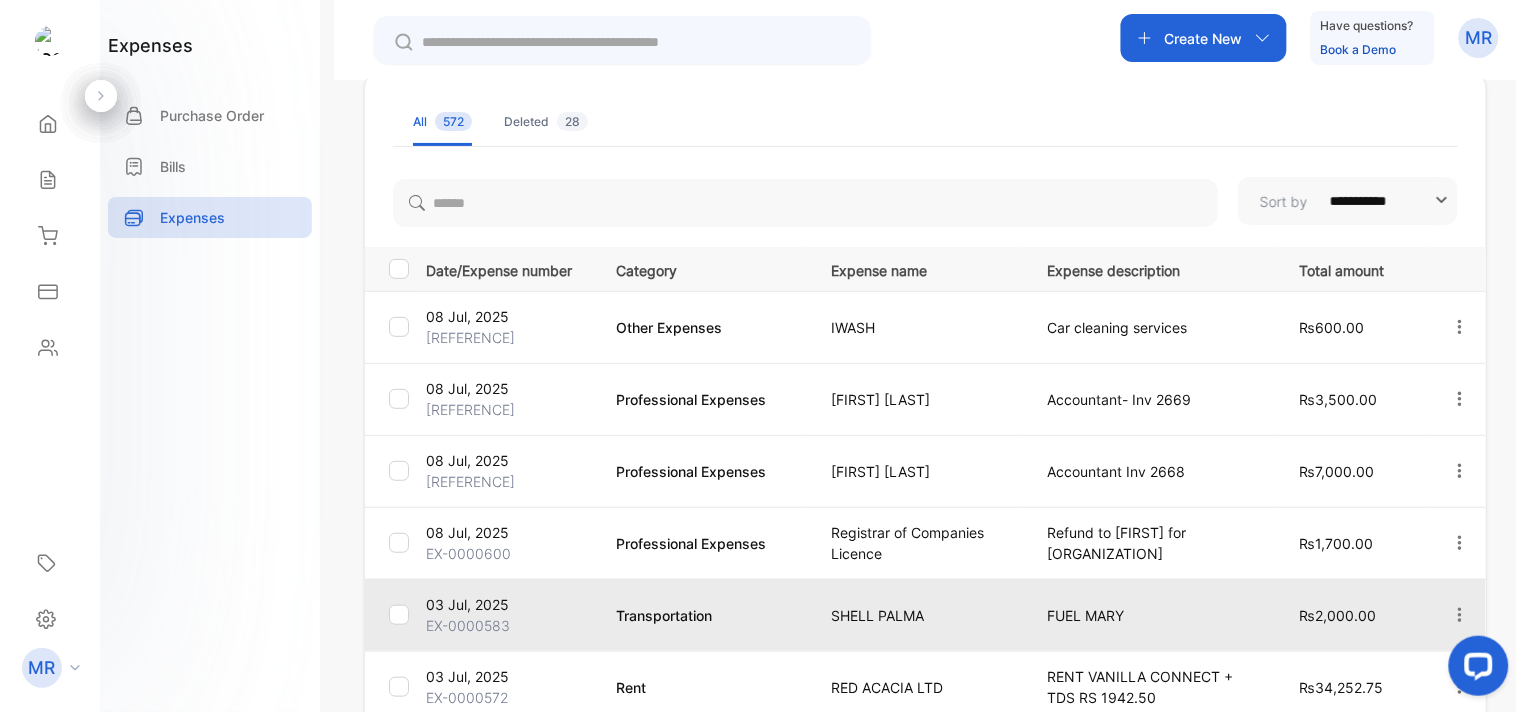 scroll, scrollTop: 0, scrollLeft: 0, axis: both 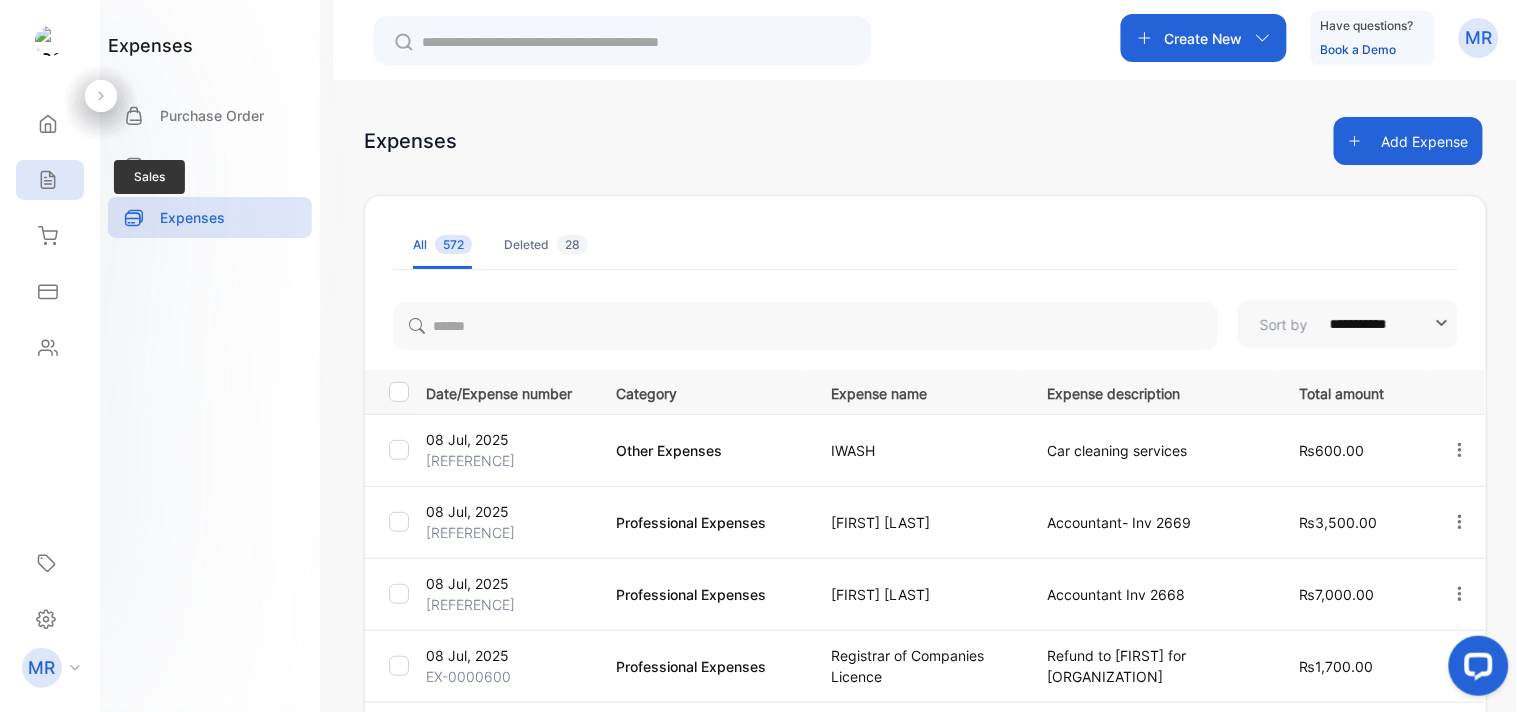 click on "Sales" at bounding box center (50, 124) 